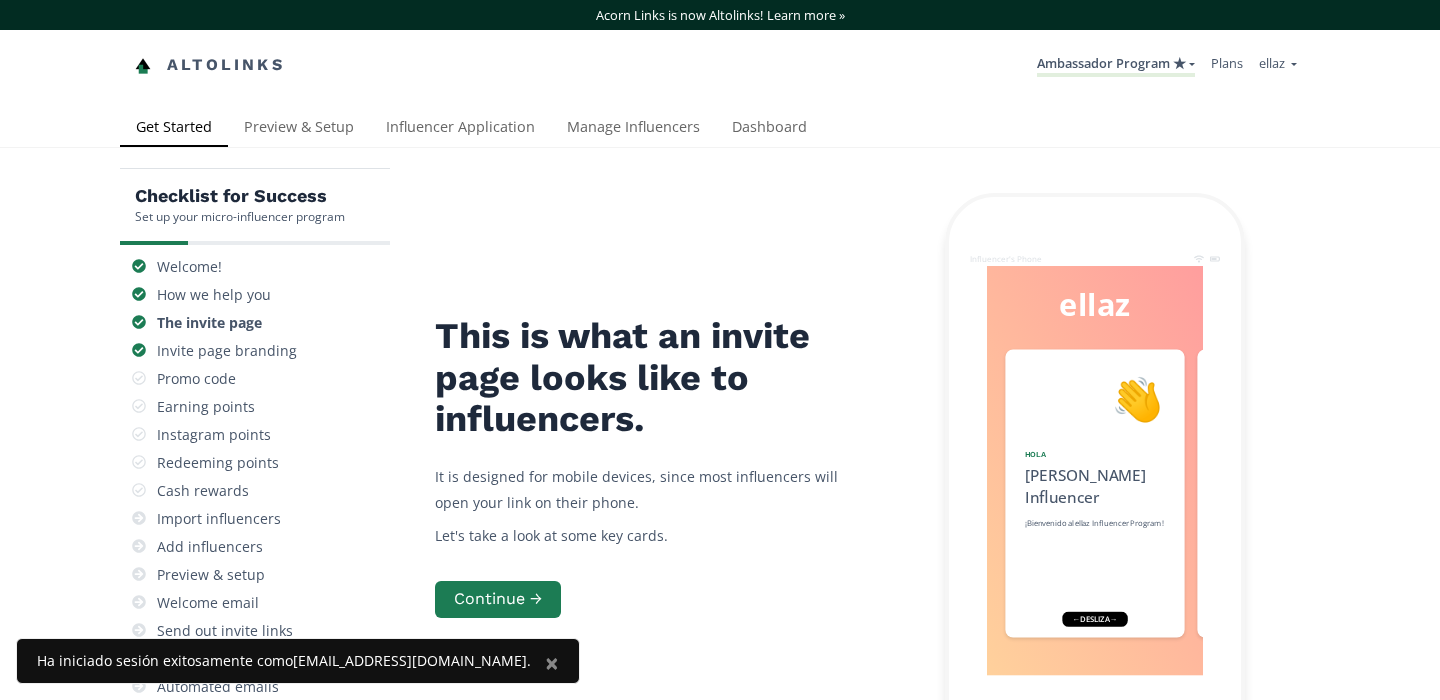 scroll, scrollTop: 0, scrollLeft: 0, axis: both 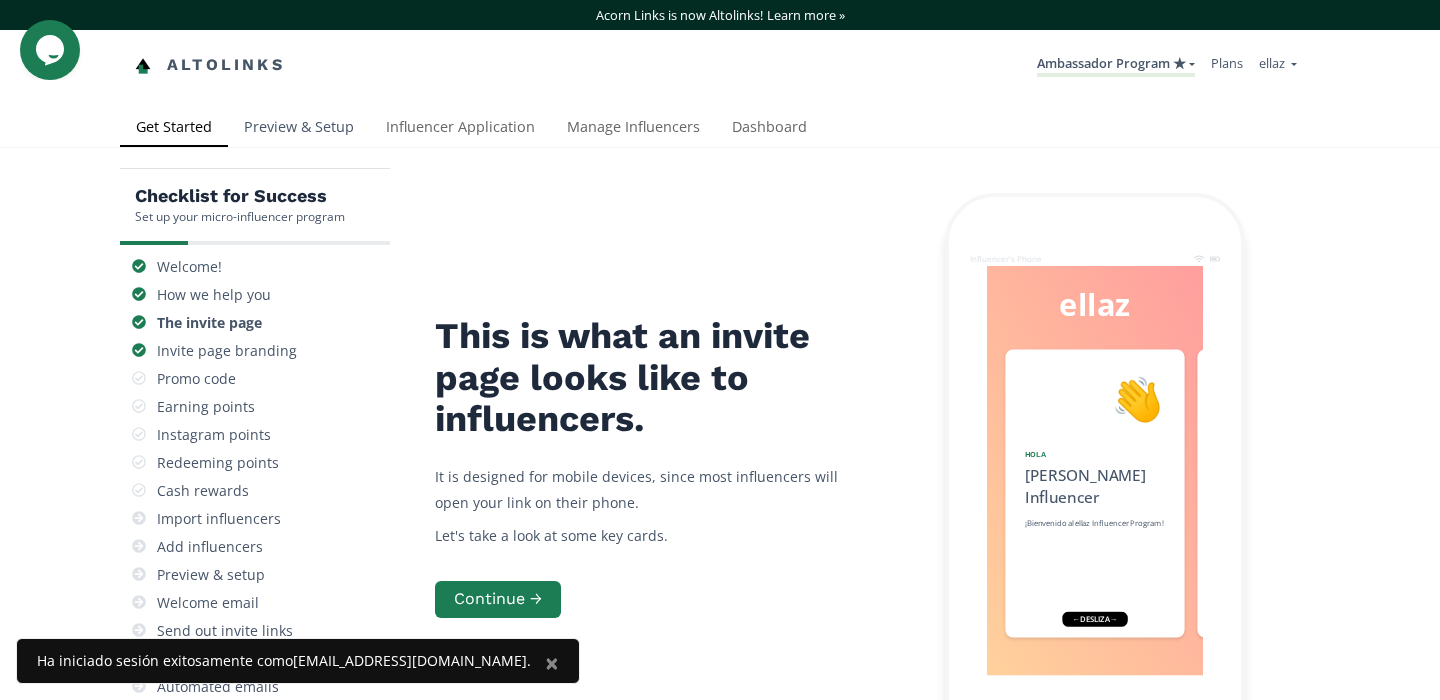 click on "Preview & Setup" at bounding box center (299, 129) 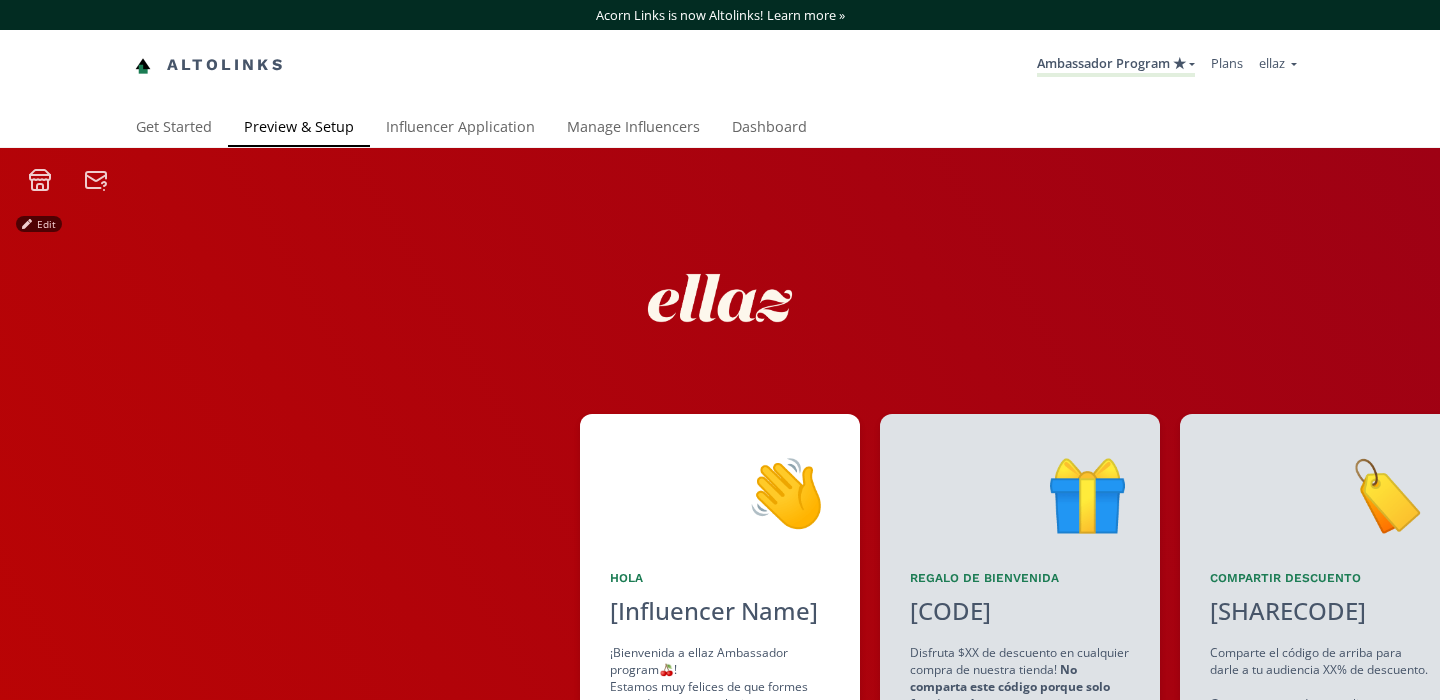 scroll, scrollTop: 0, scrollLeft: 0, axis: both 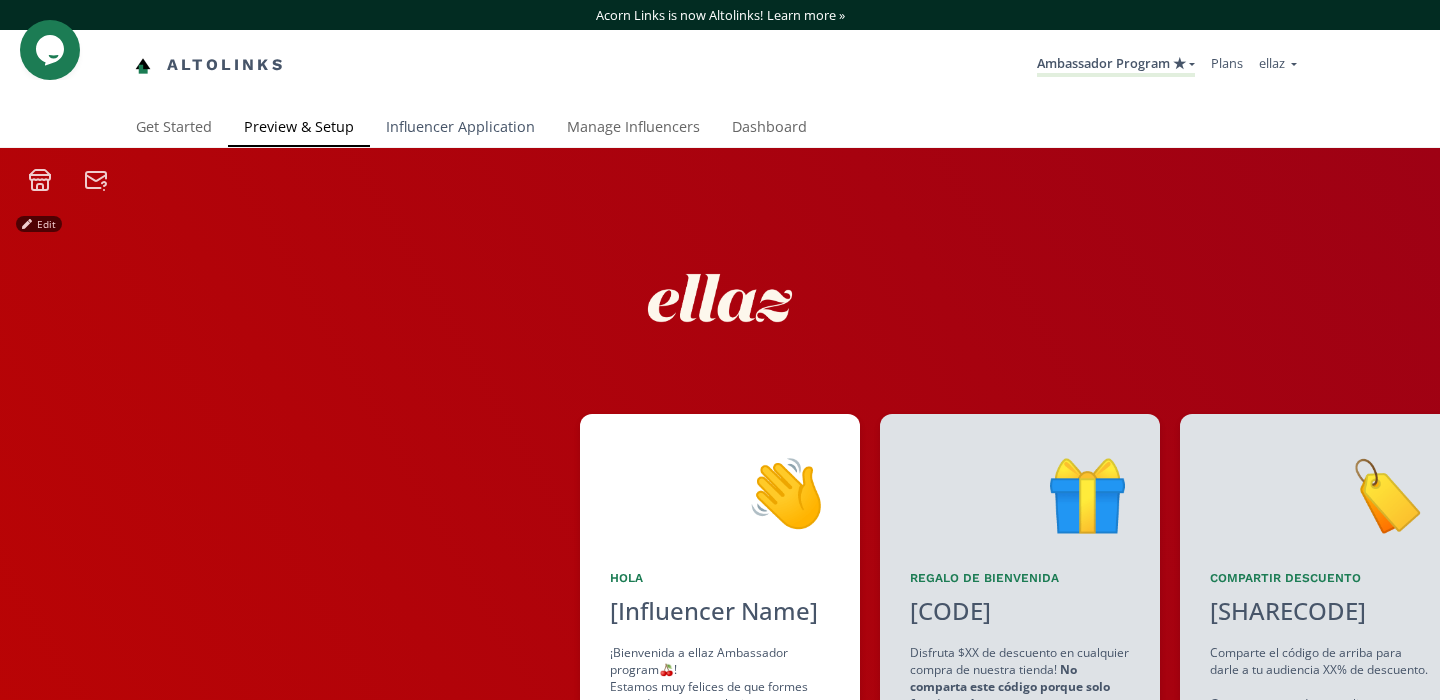 click on "Influencer Application" at bounding box center (460, 129) 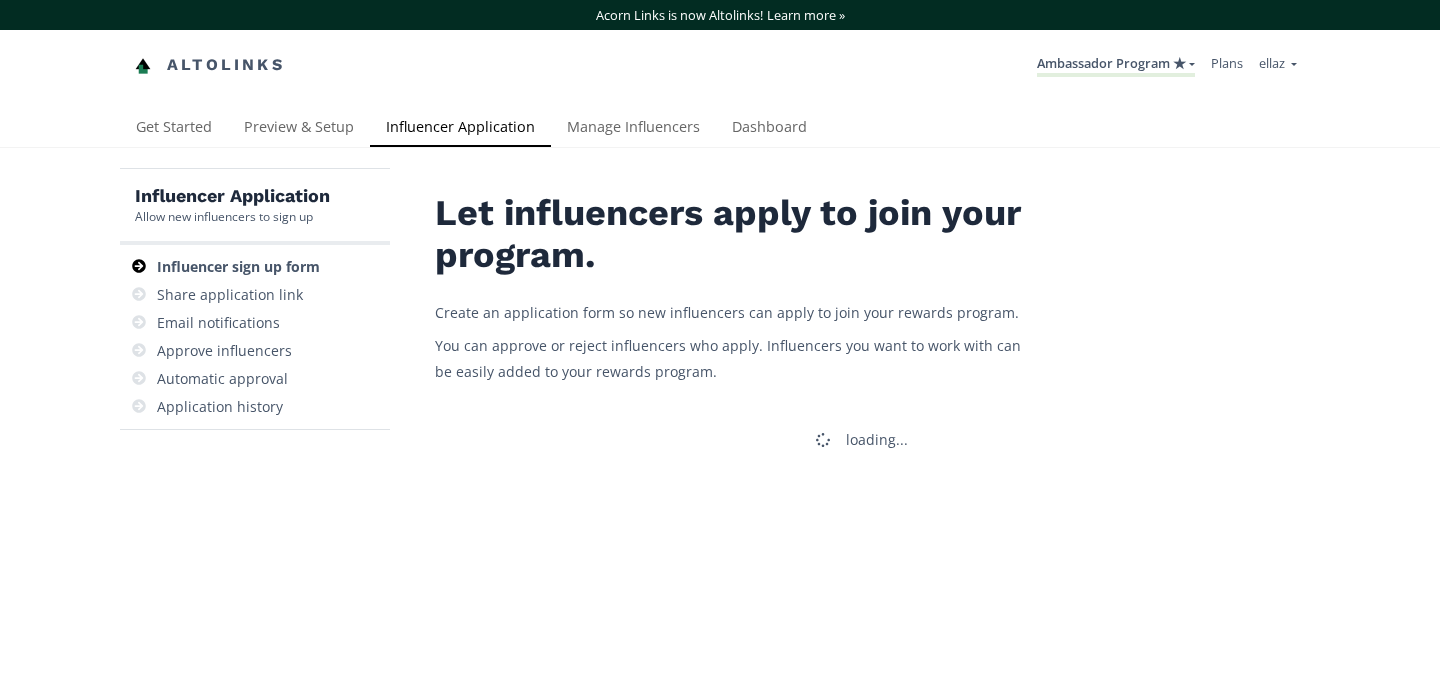 scroll, scrollTop: 0, scrollLeft: 0, axis: both 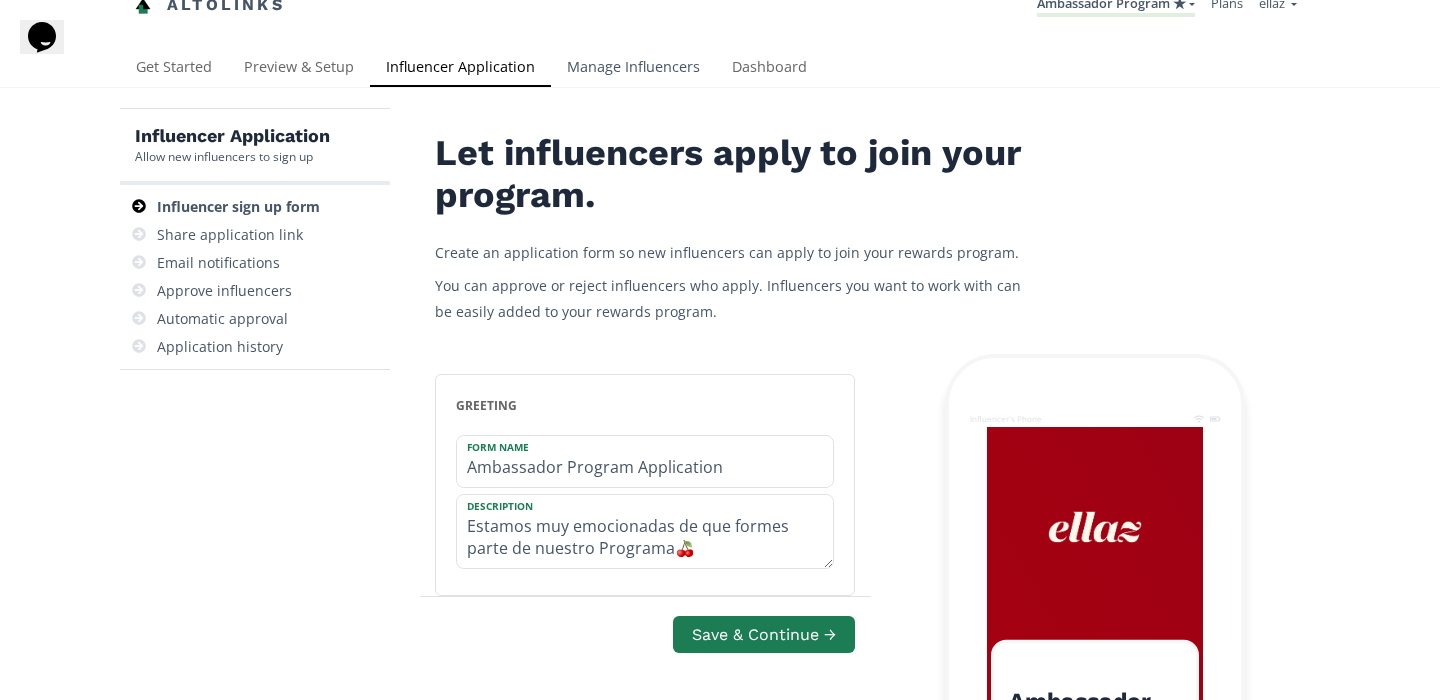 click on "Manage Influencers" at bounding box center (633, 69) 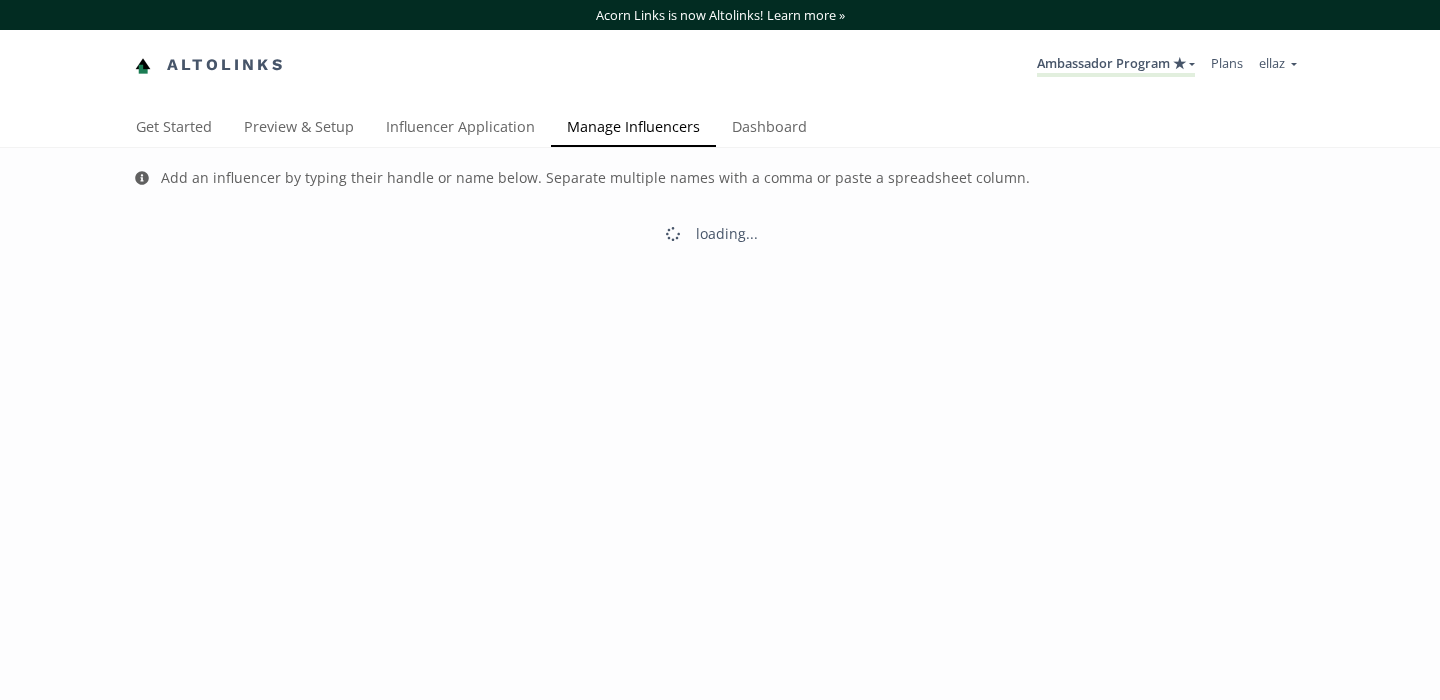 scroll, scrollTop: 0, scrollLeft: 0, axis: both 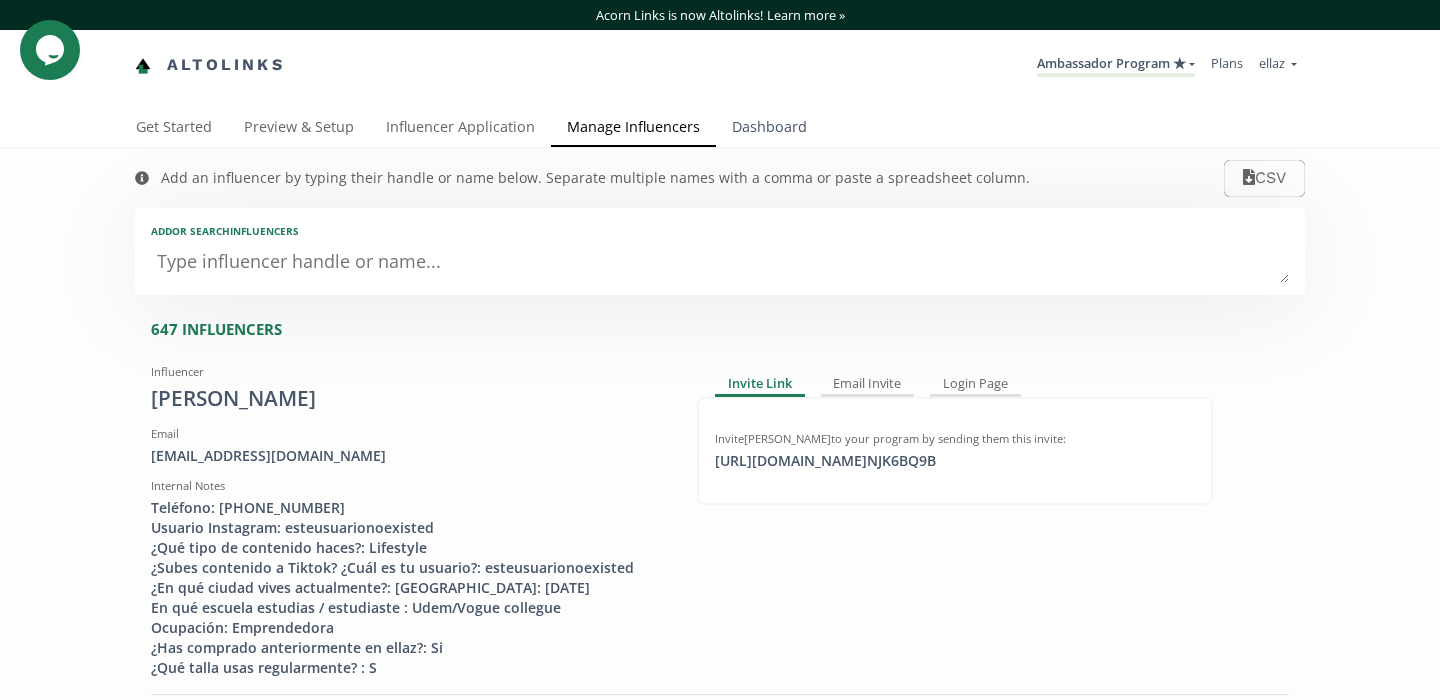 click on "Dashboard" at bounding box center (769, 129) 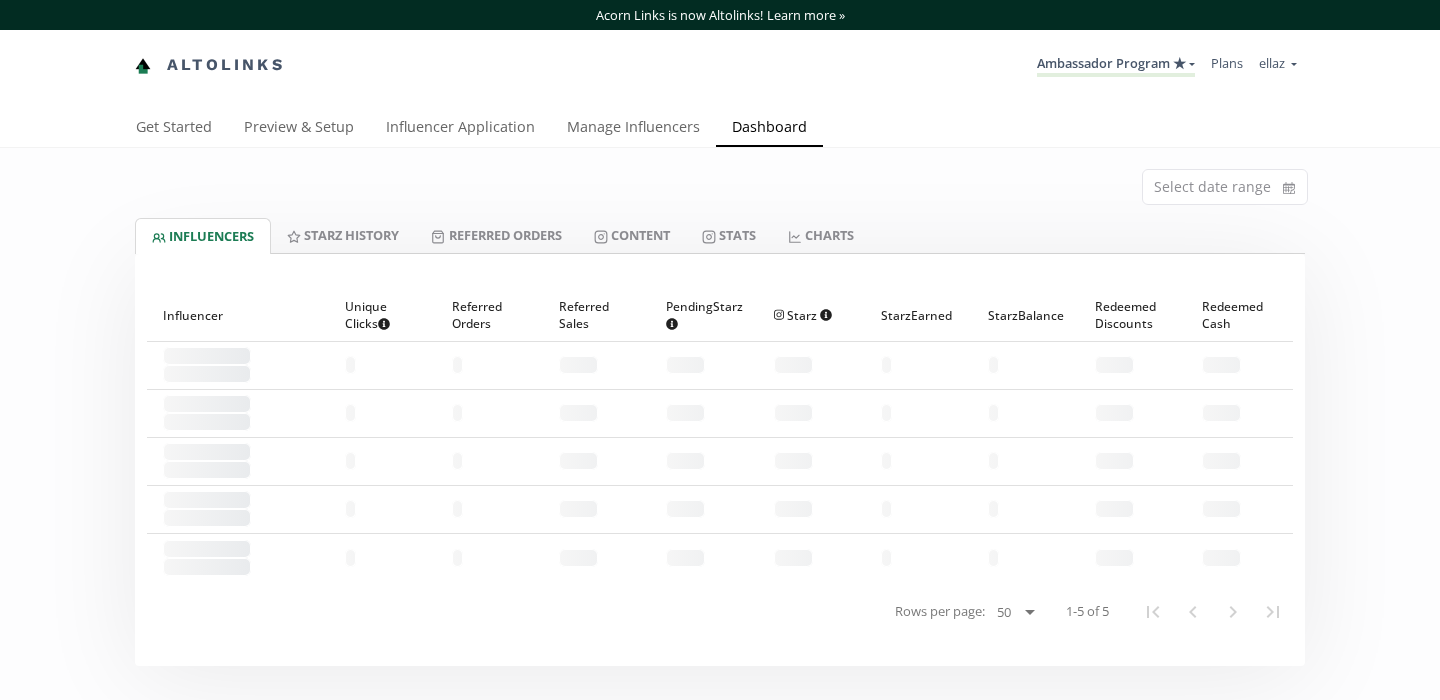 scroll, scrollTop: 0, scrollLeft: 0, axis: both 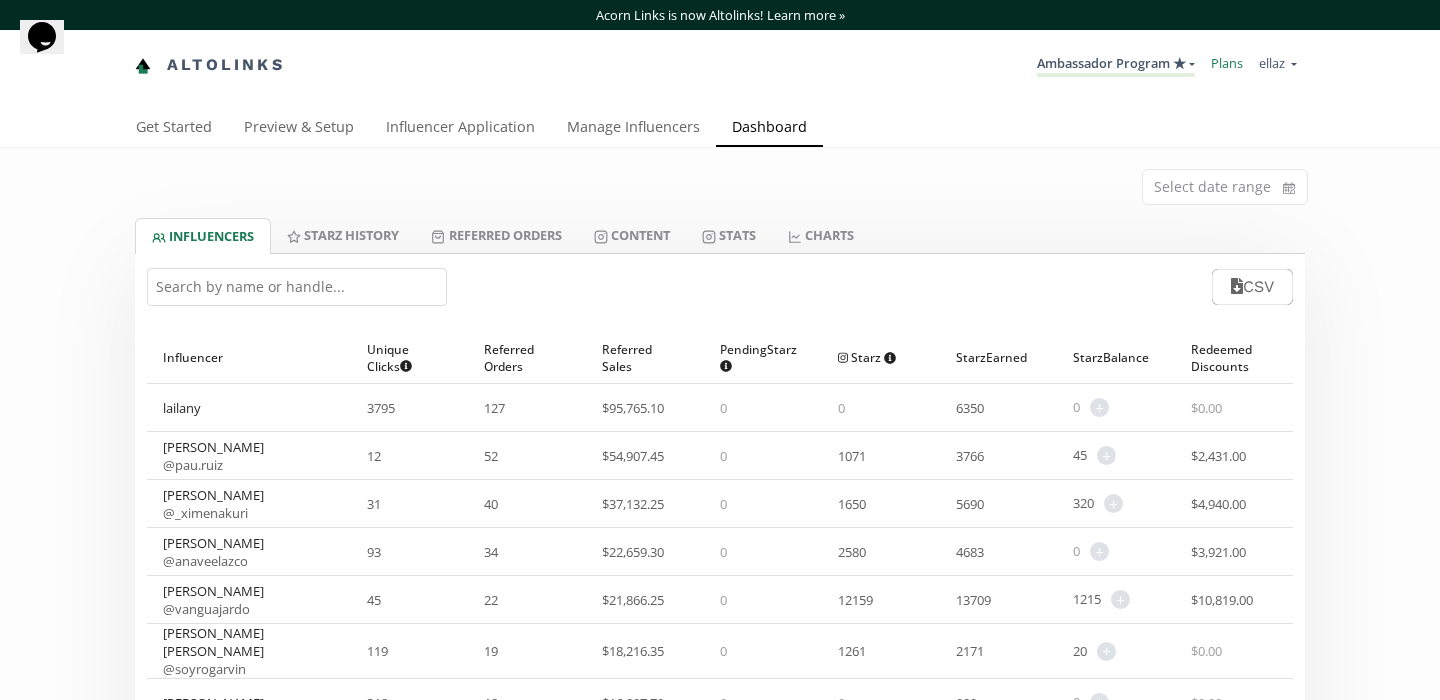 click on "Plans" at bounding box center [1227, 63] 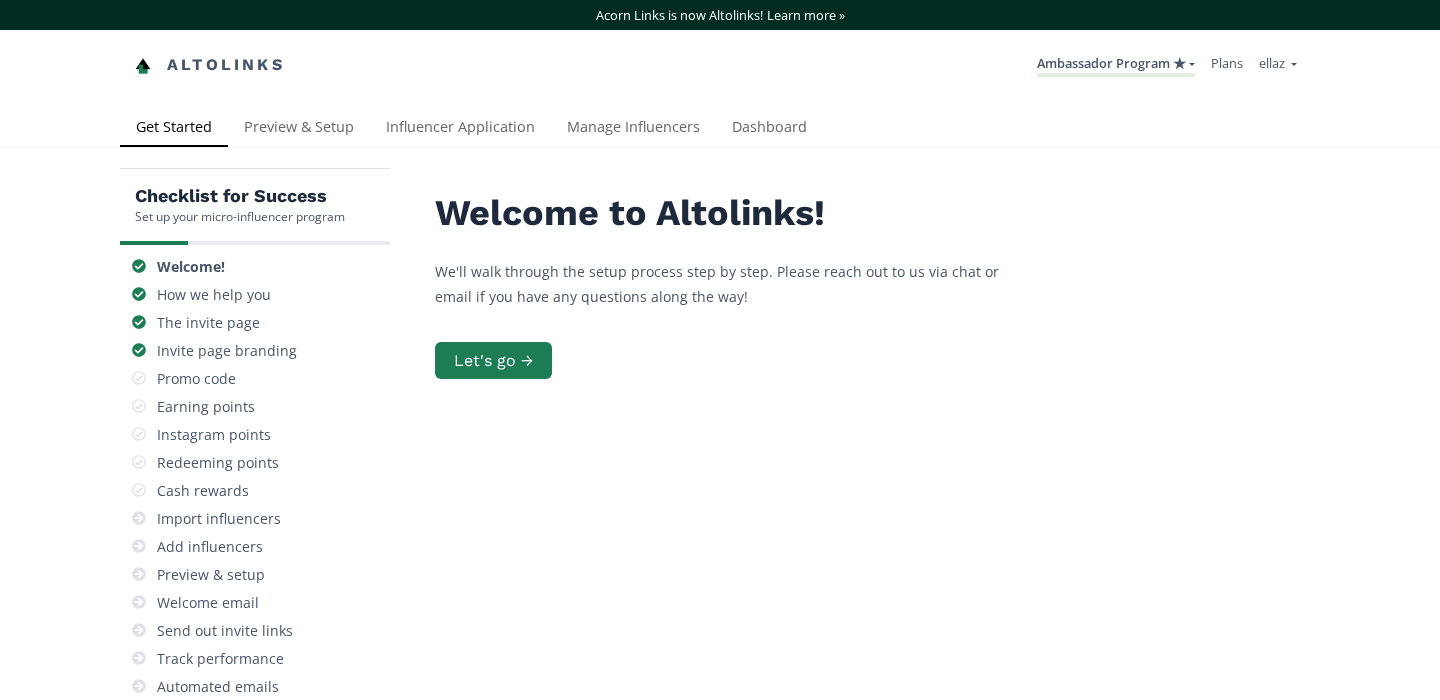 scroll, scrollTop: 0, scrollLeft: 0, axis: both 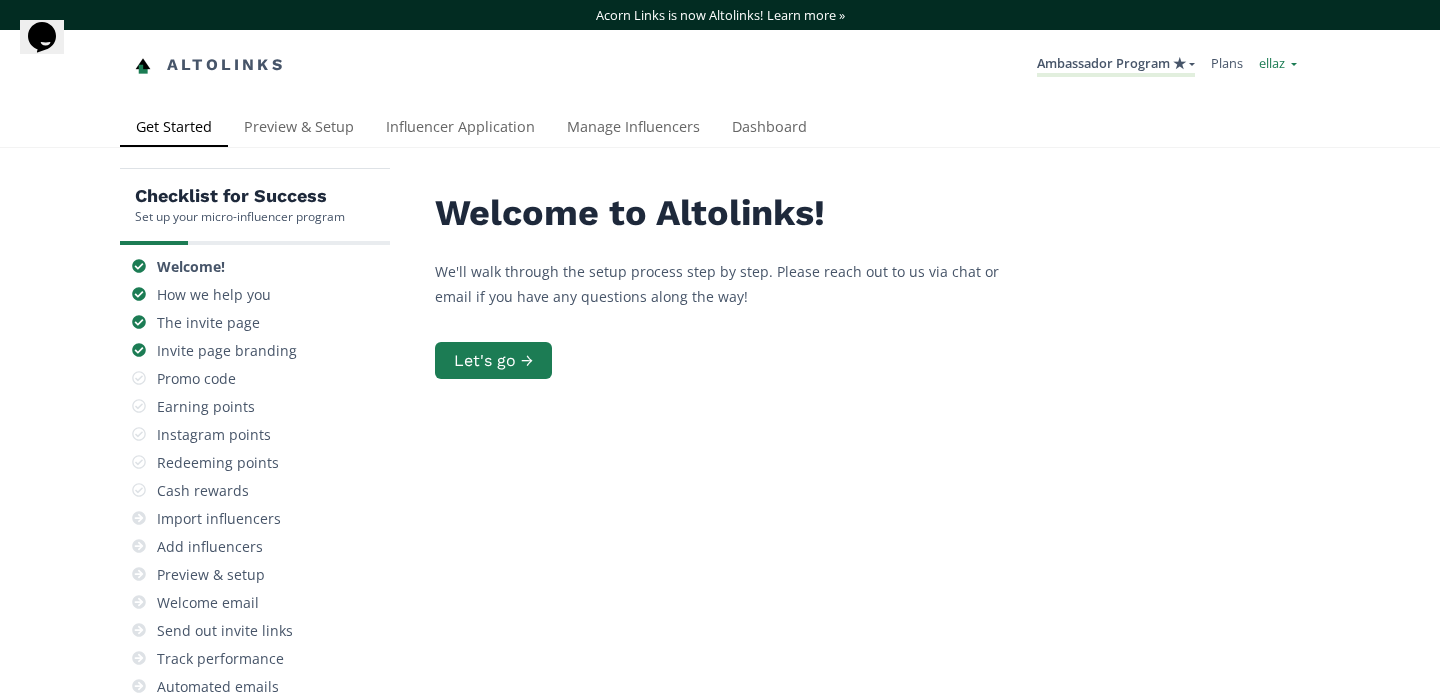 click on "ellaz" at bounding box center [1278, 65] 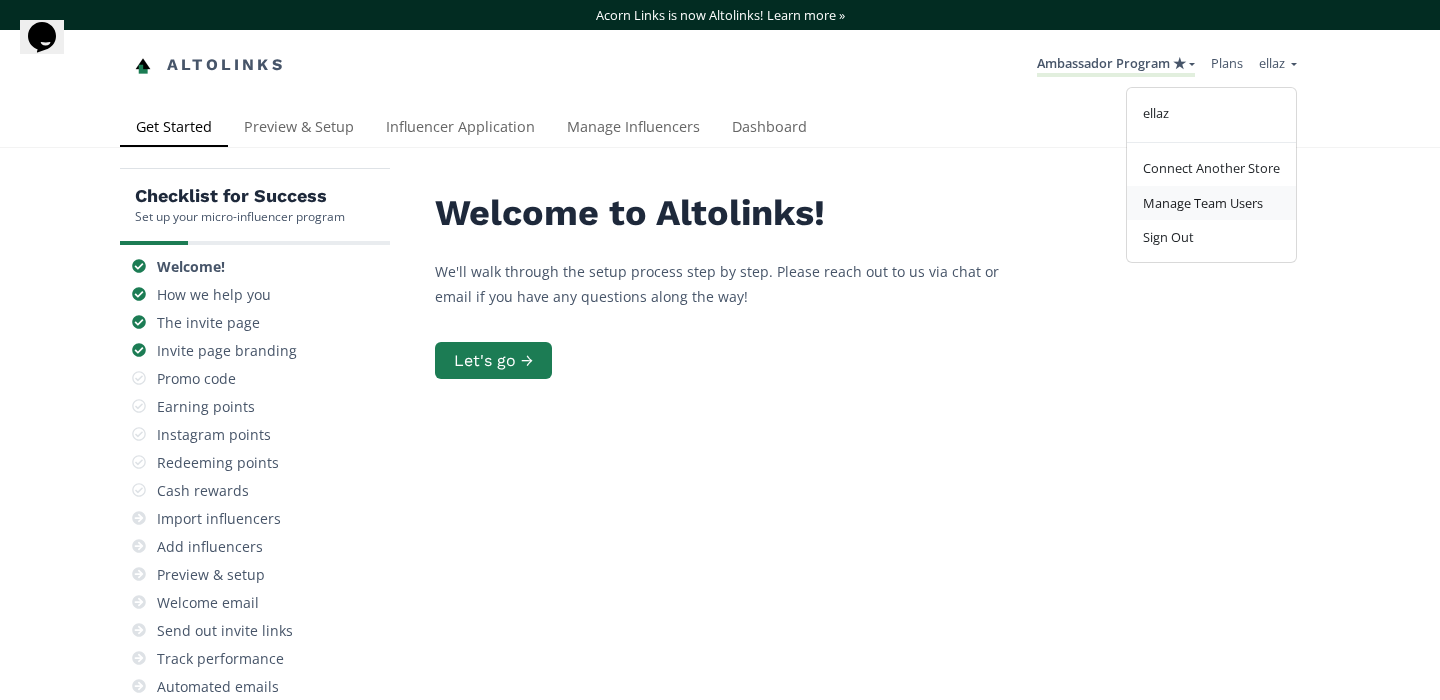 click on "Manage Team Users" at bounding box center (1211, 203) 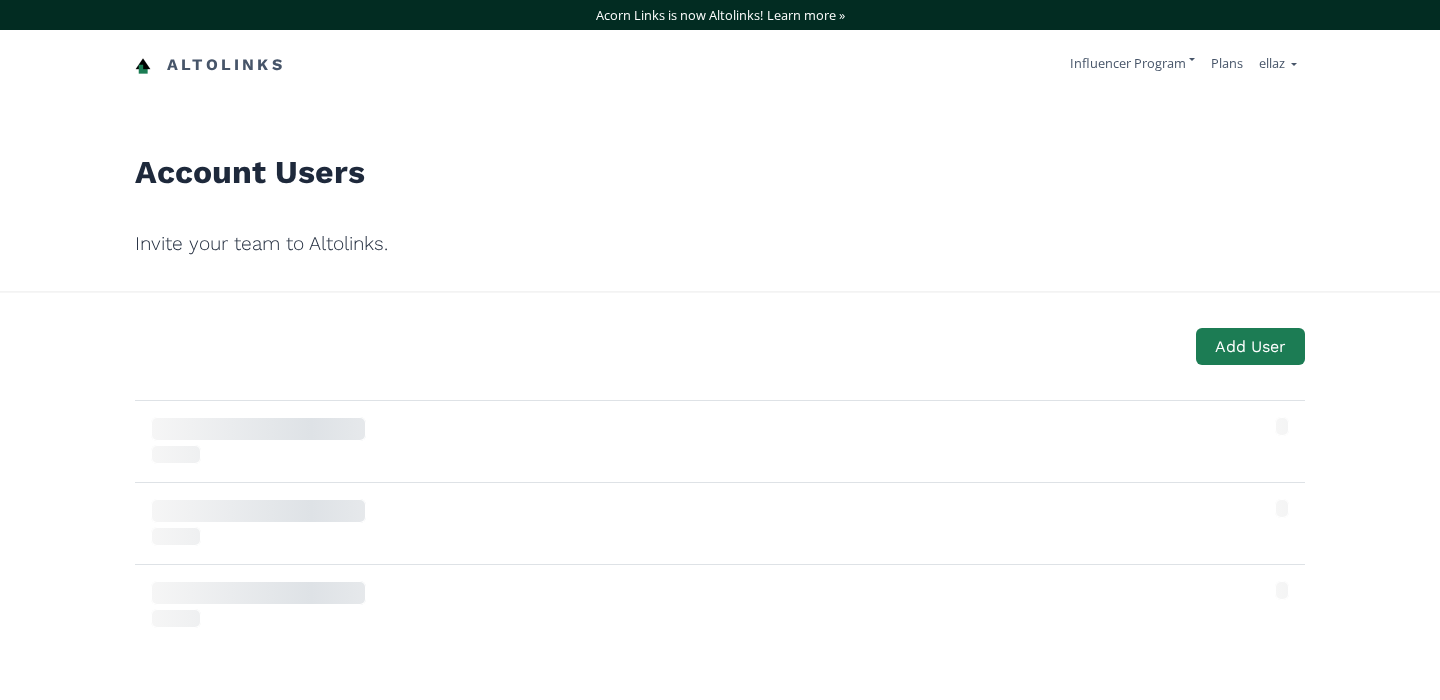 scroll, scrollTop: 0, scrollLeft: 0, axis: both 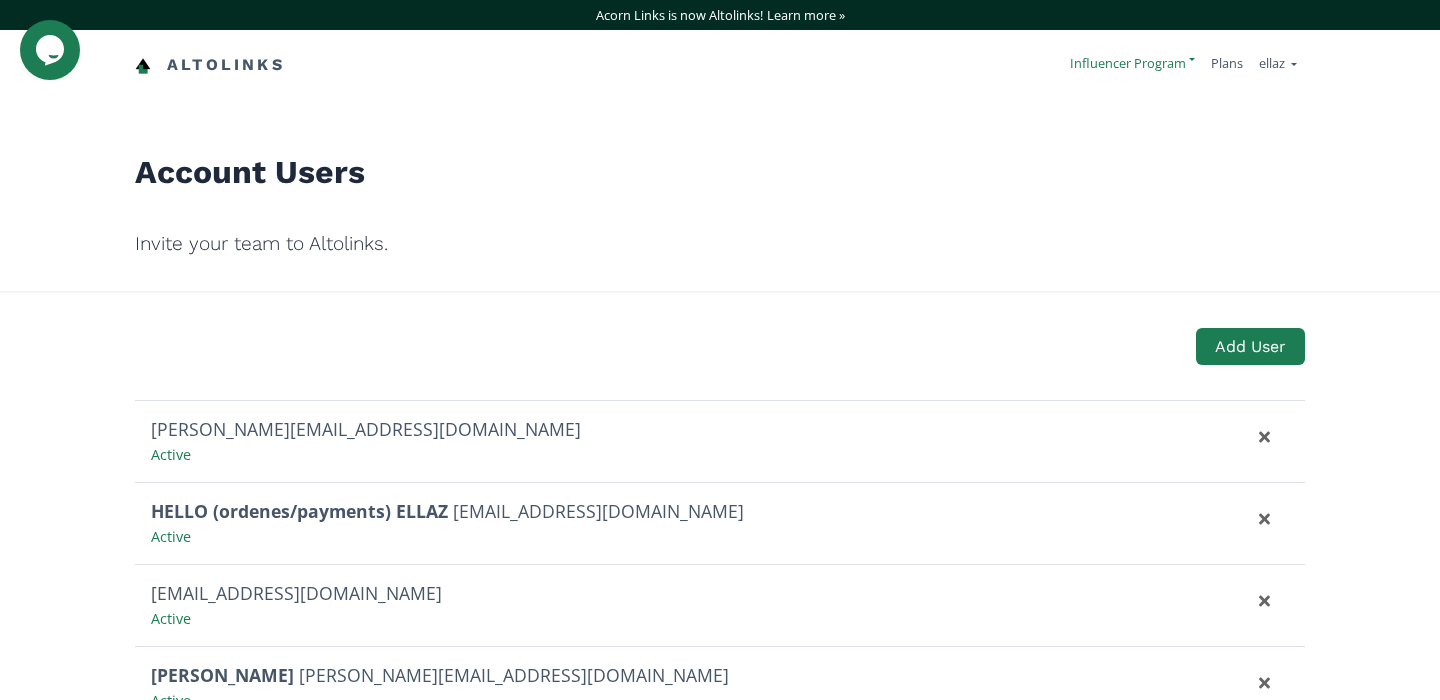 click on "Influencer Program" at bounding box center [1132, 63] 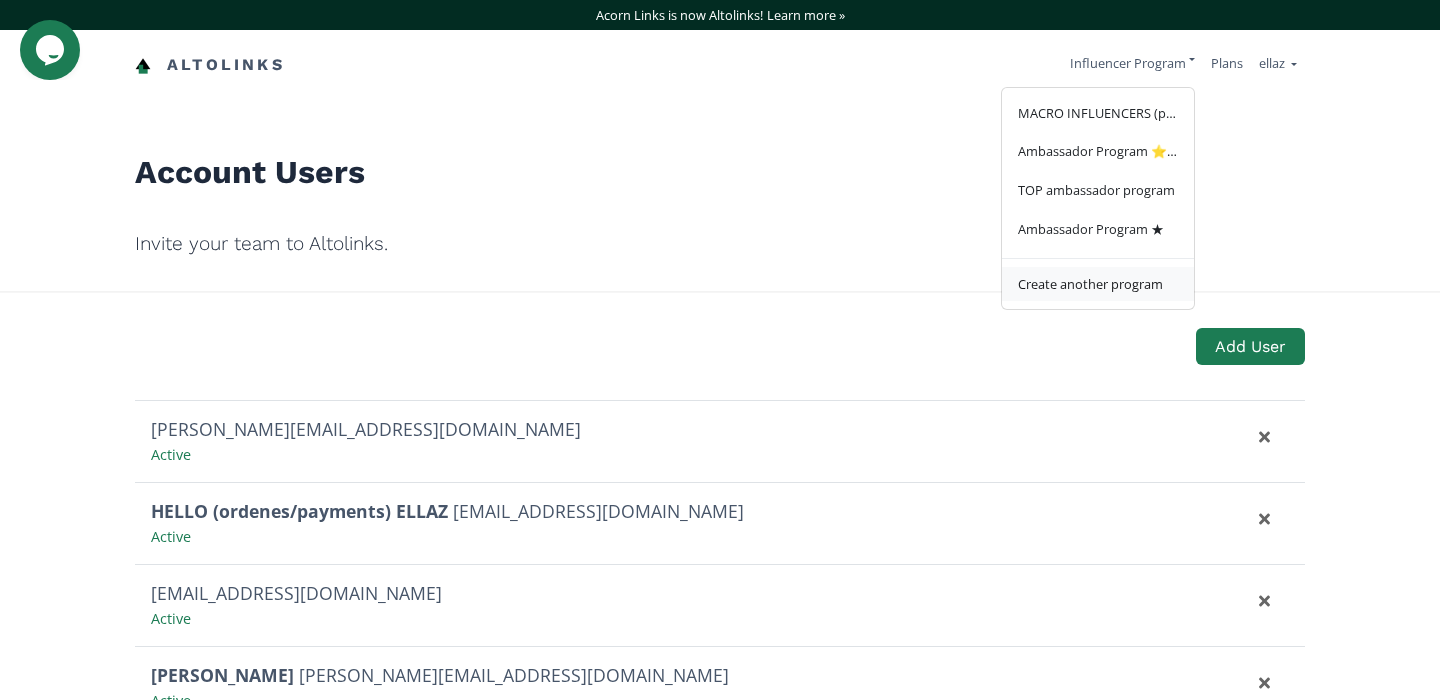 click on "Create another program" at bounding box center (1098, 284) 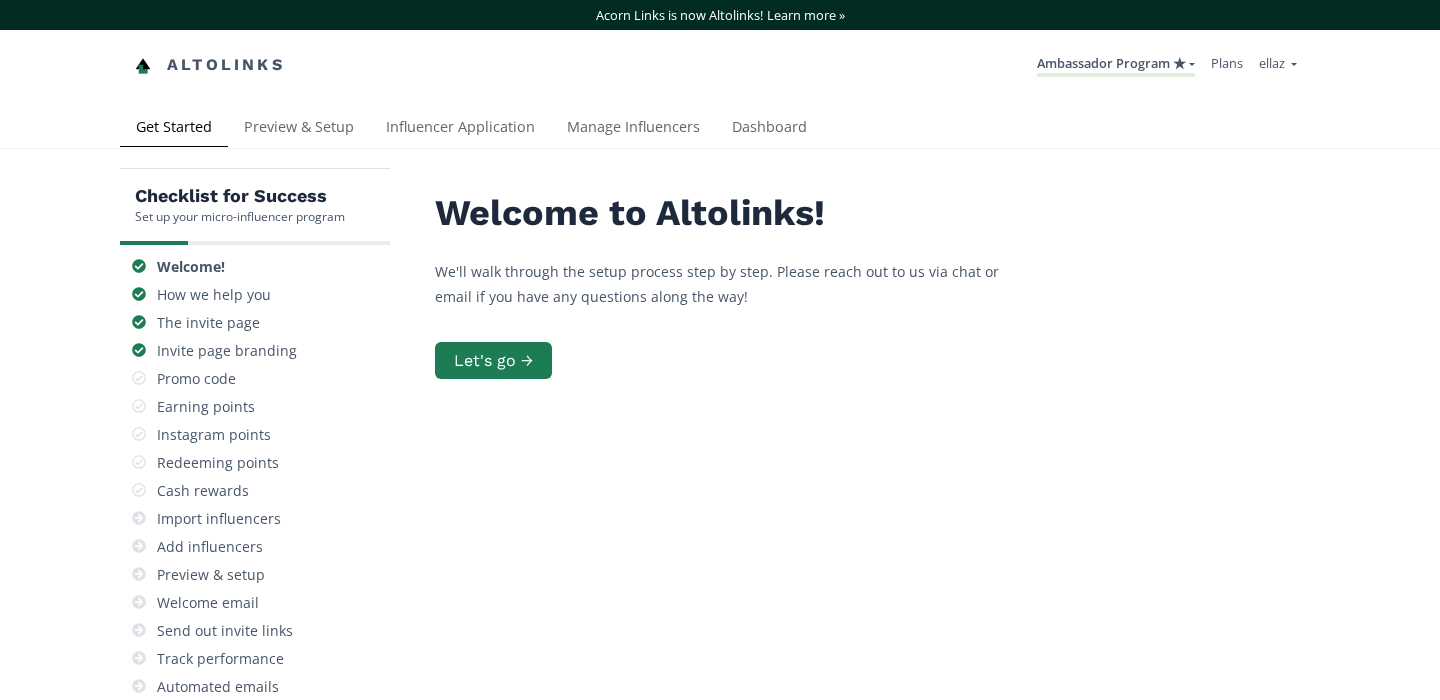 scroll, scrollTop: 0, scrollLeft: 0, axis: both 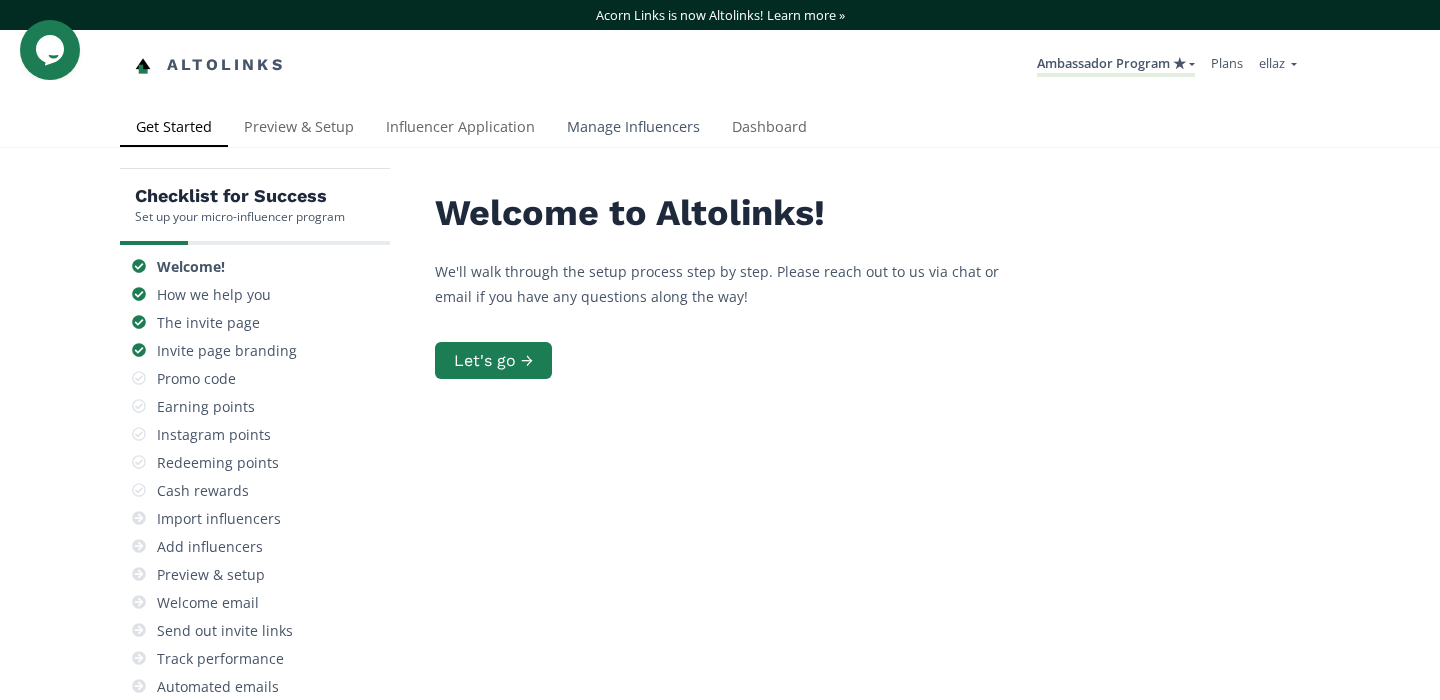 click on "Manage Influencers" at bounding box center (633, 129) 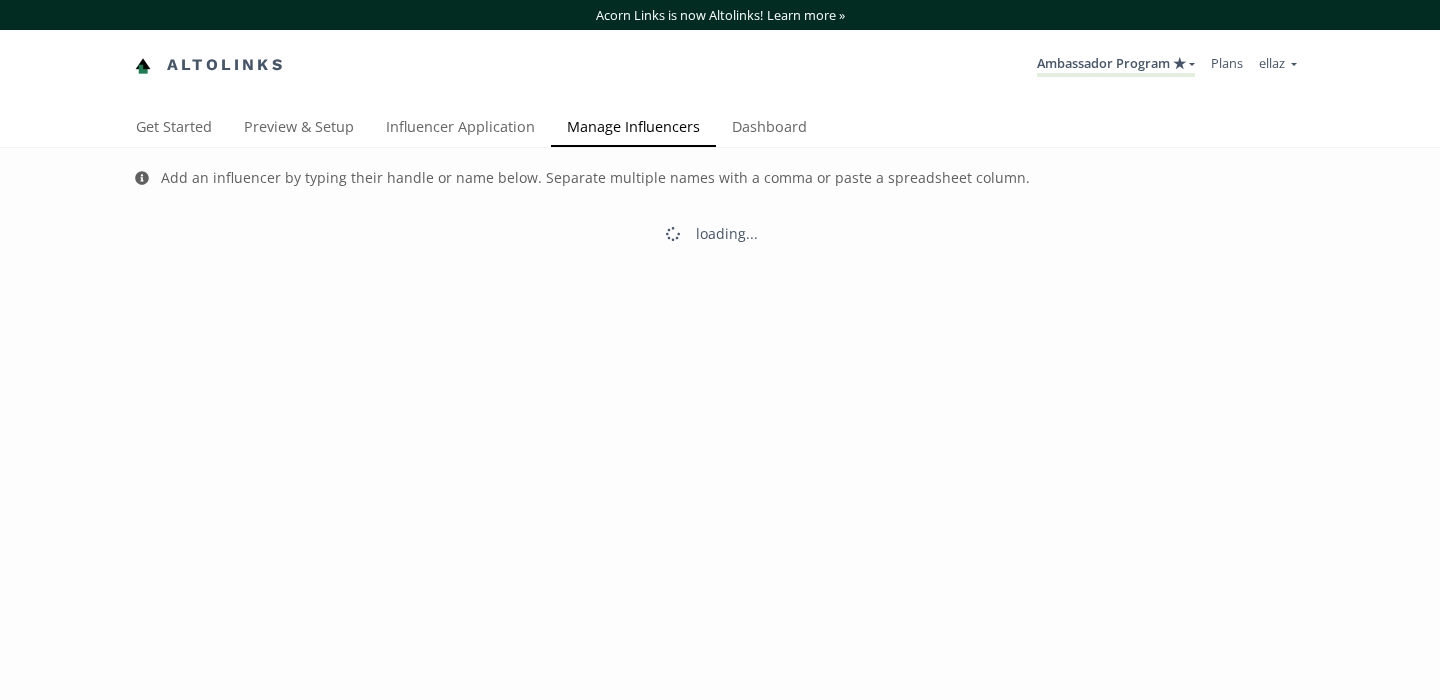 scroll, scrollTop: 0, scrollLeft: 0, axis: both 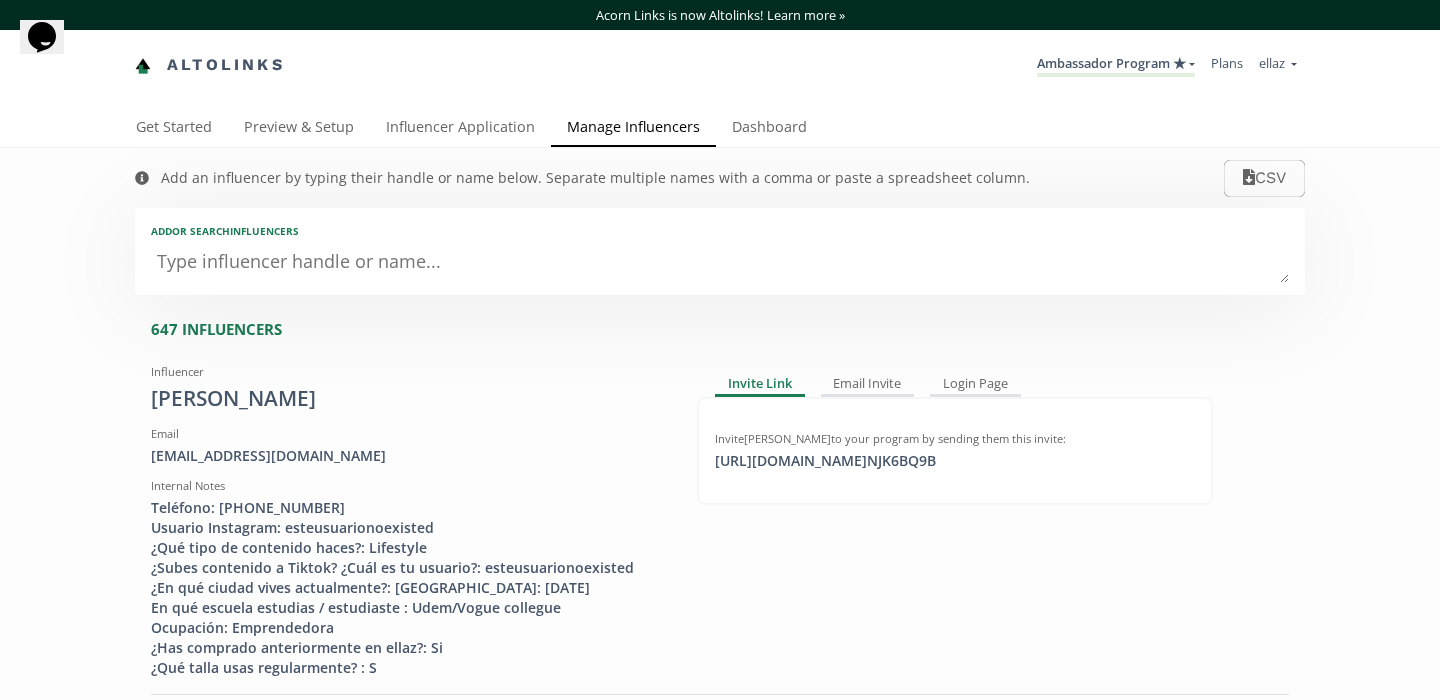 click at bounding box center [720, 263] 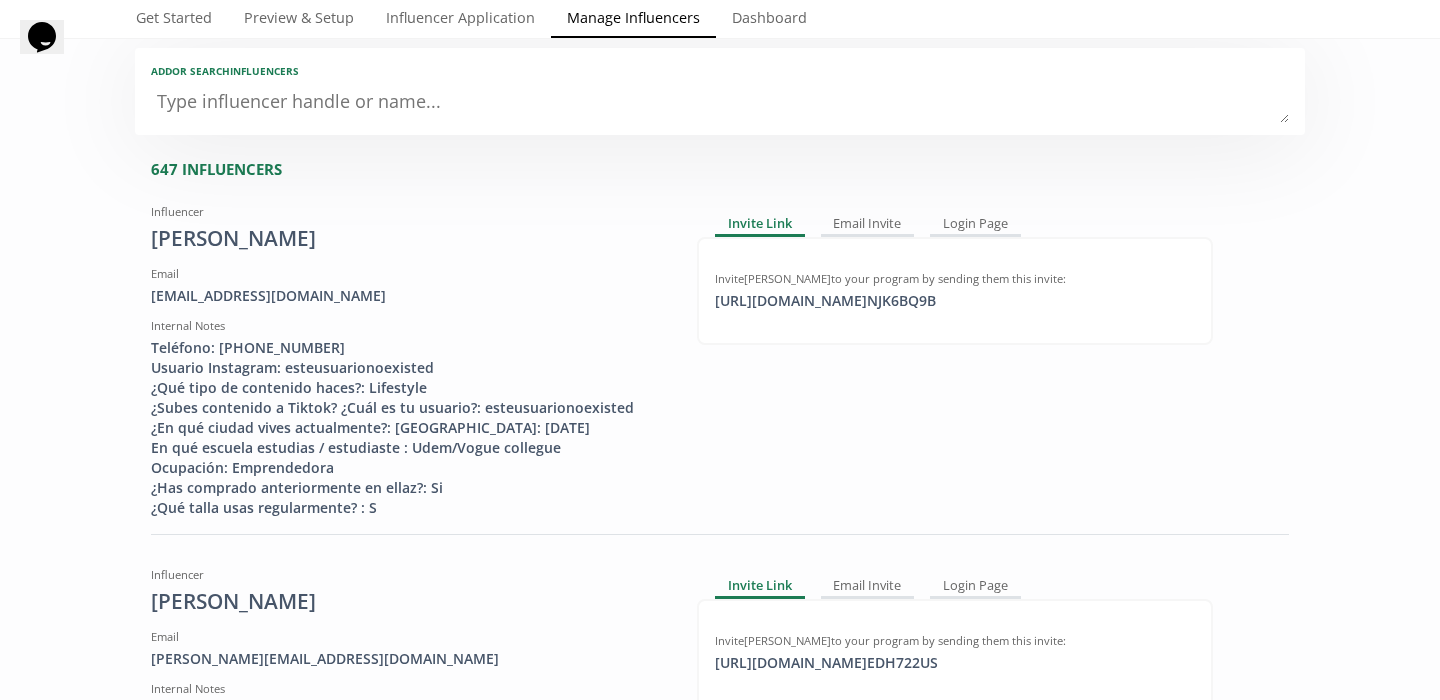scroll, scrollTop: 0, scrollLeft: 0, axis: both 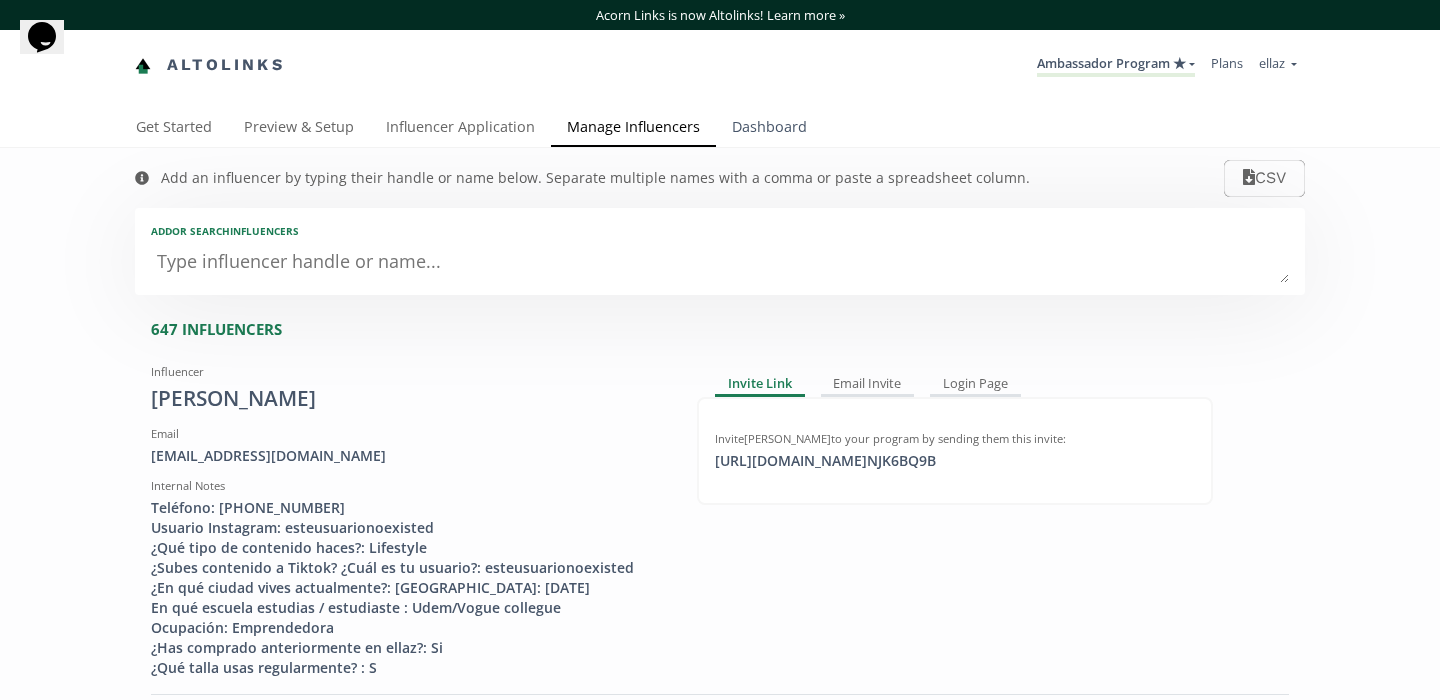 click on "Dashboard" at bounding box center [769, 129] 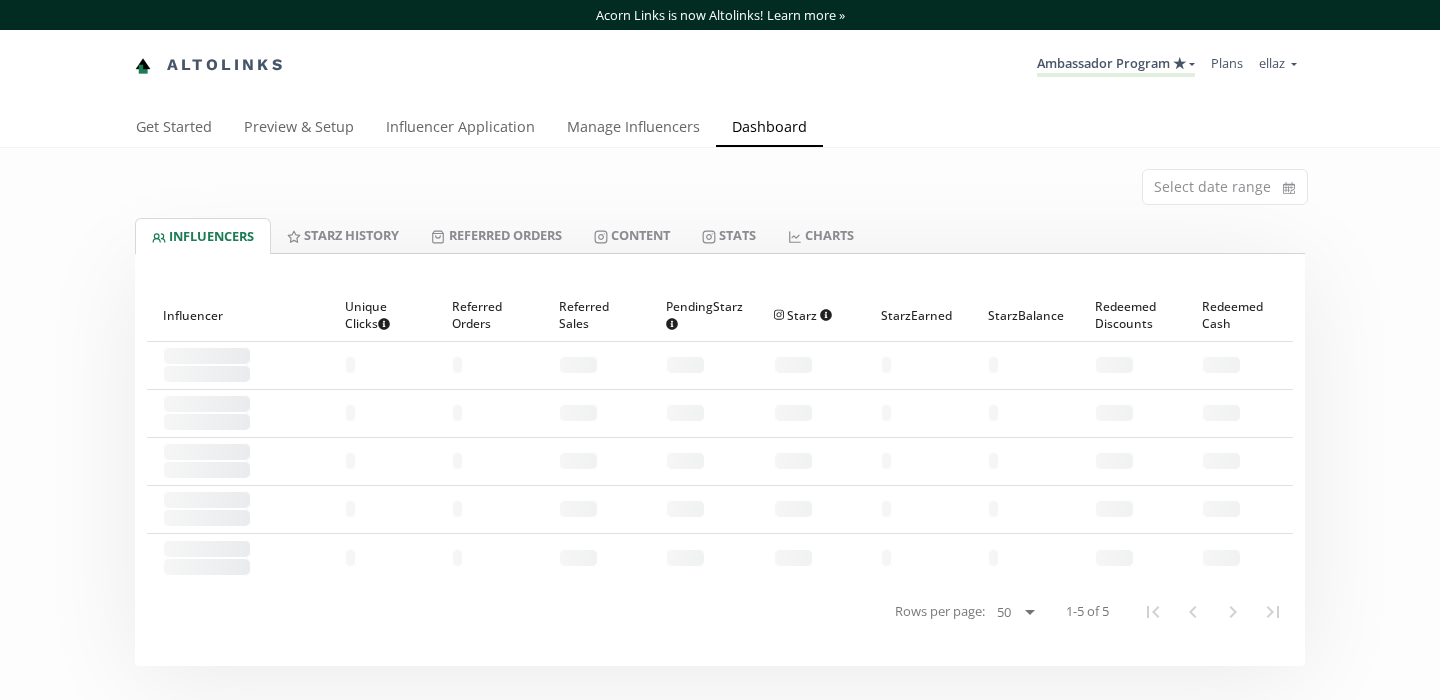 scroll, scrollTop: 0, scrollLeft: 0, axis: both 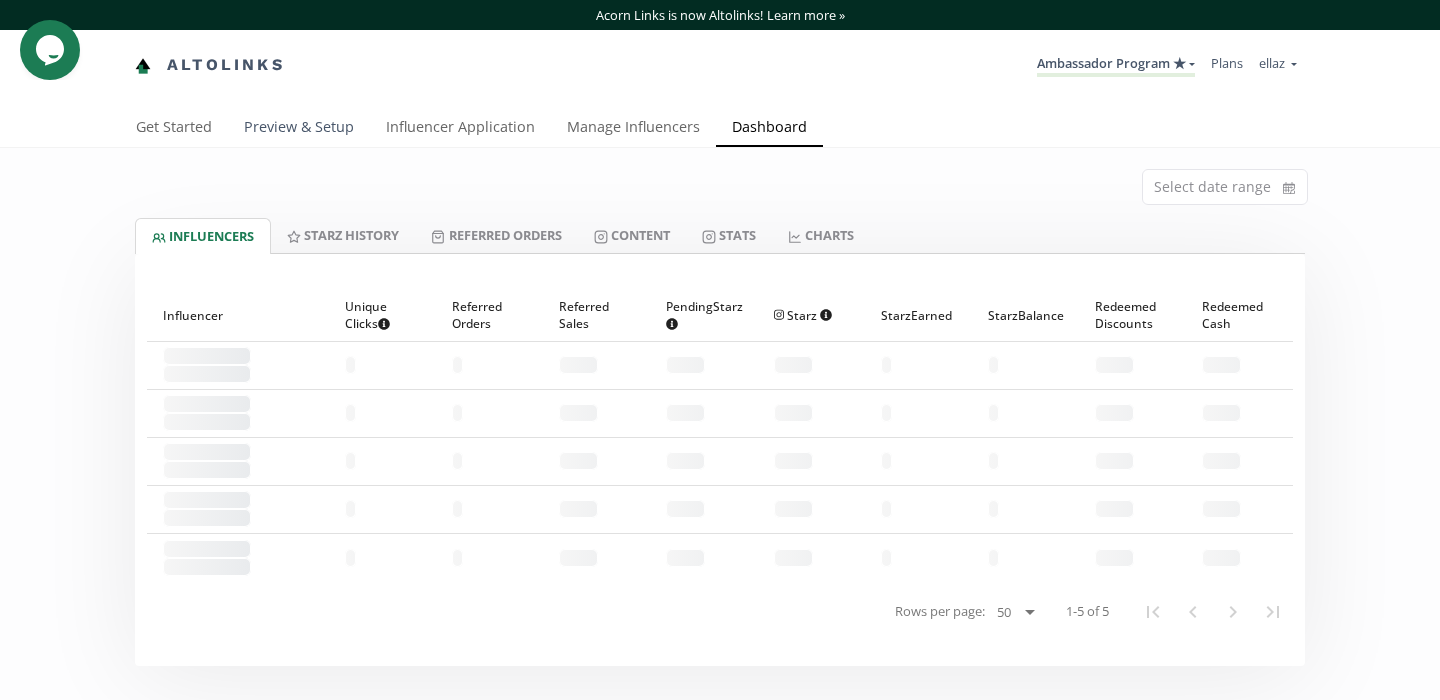 click on "Preview & Setup" at bounding box center [299, 129] 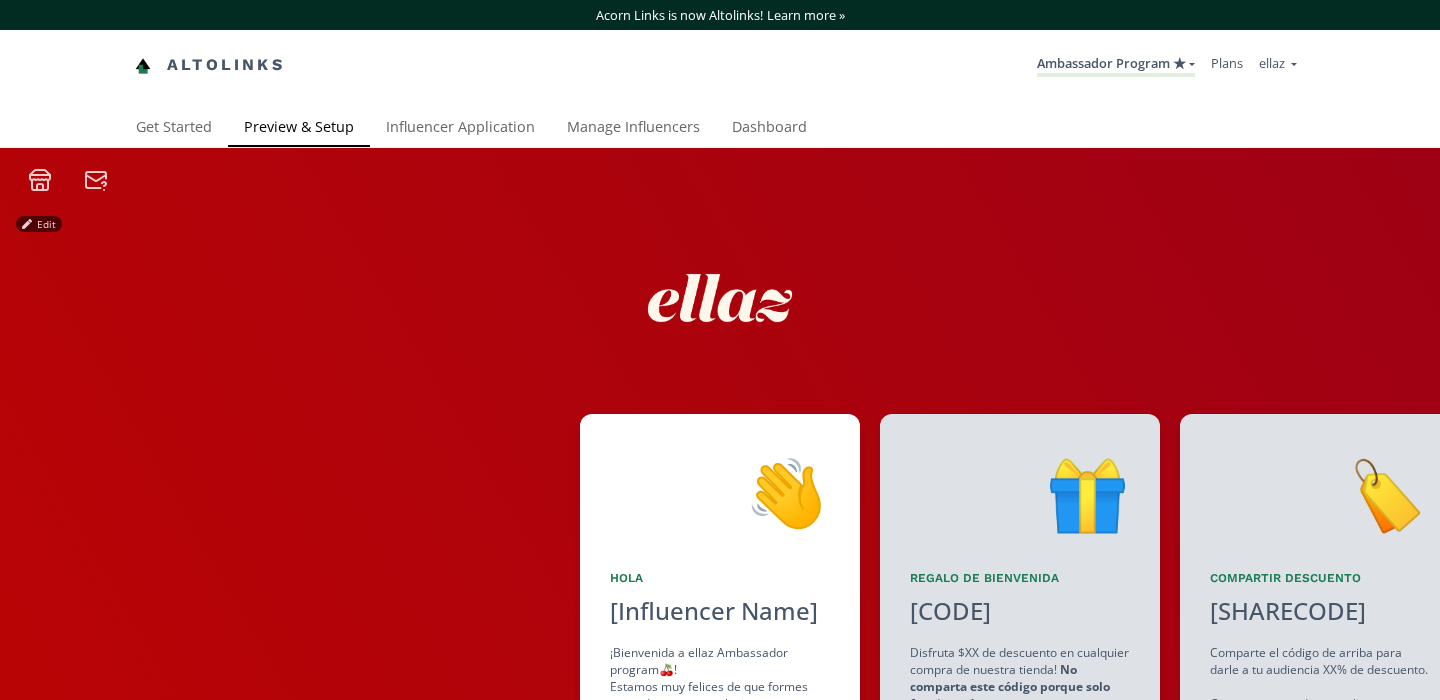 scroll, scrollTop: 0, scrollLeft: 0, axis: both 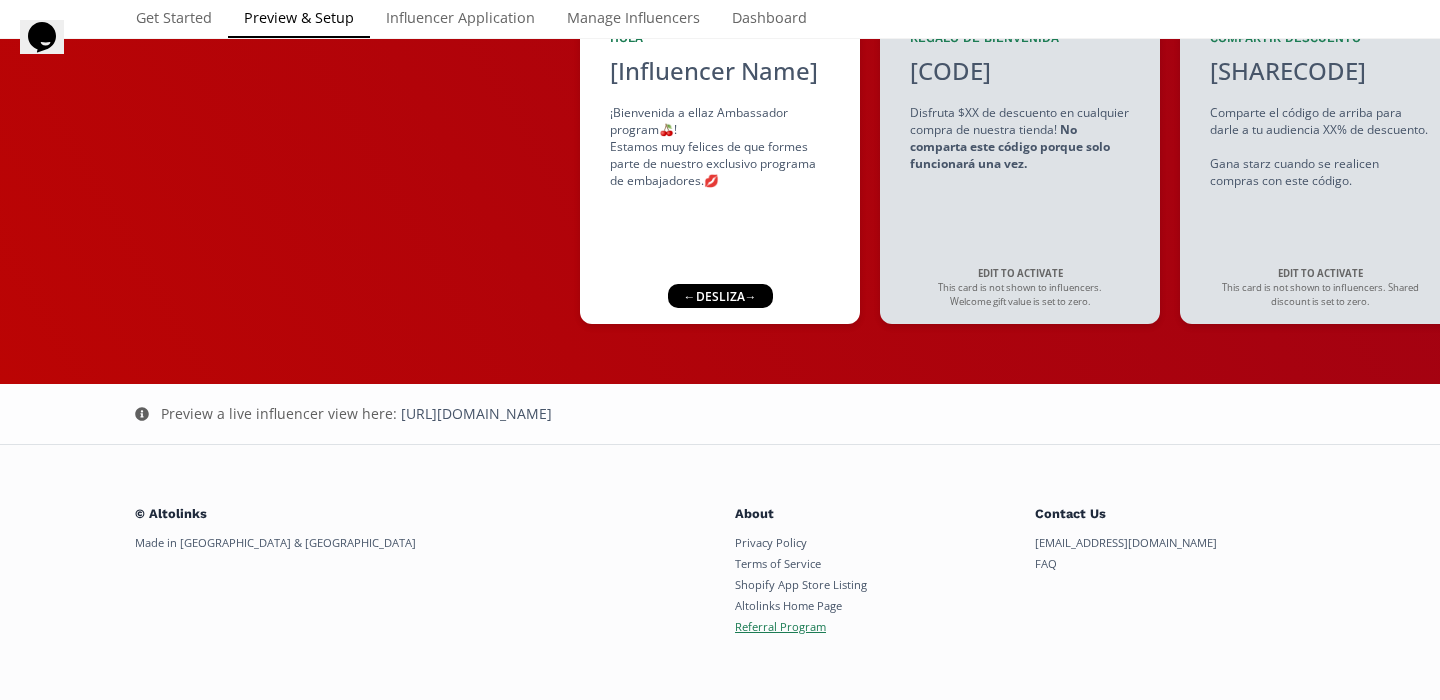 click on "Referral Program" at bounding box center [780, 626] 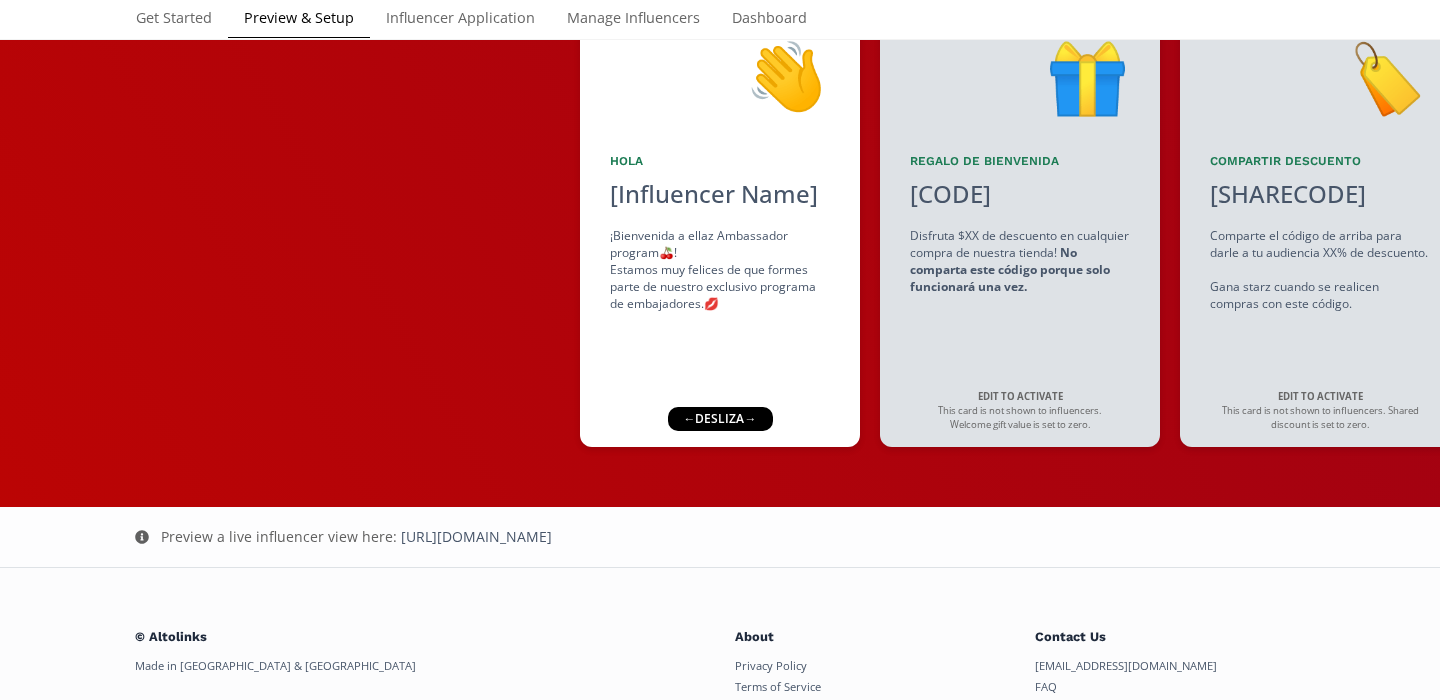 scroll, scrollTop: 505, scrollLeft: 0, axis: vertical 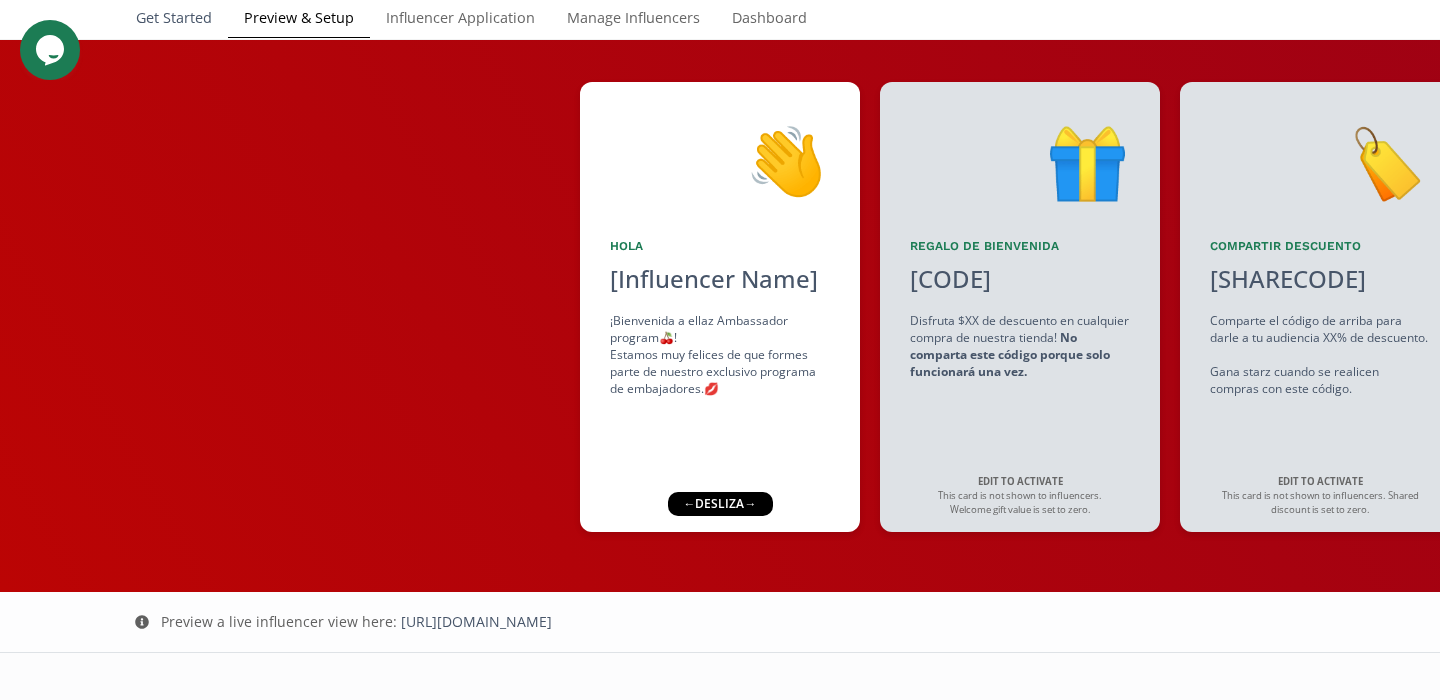 click on "Get Started" at bounding box center (174, 20) 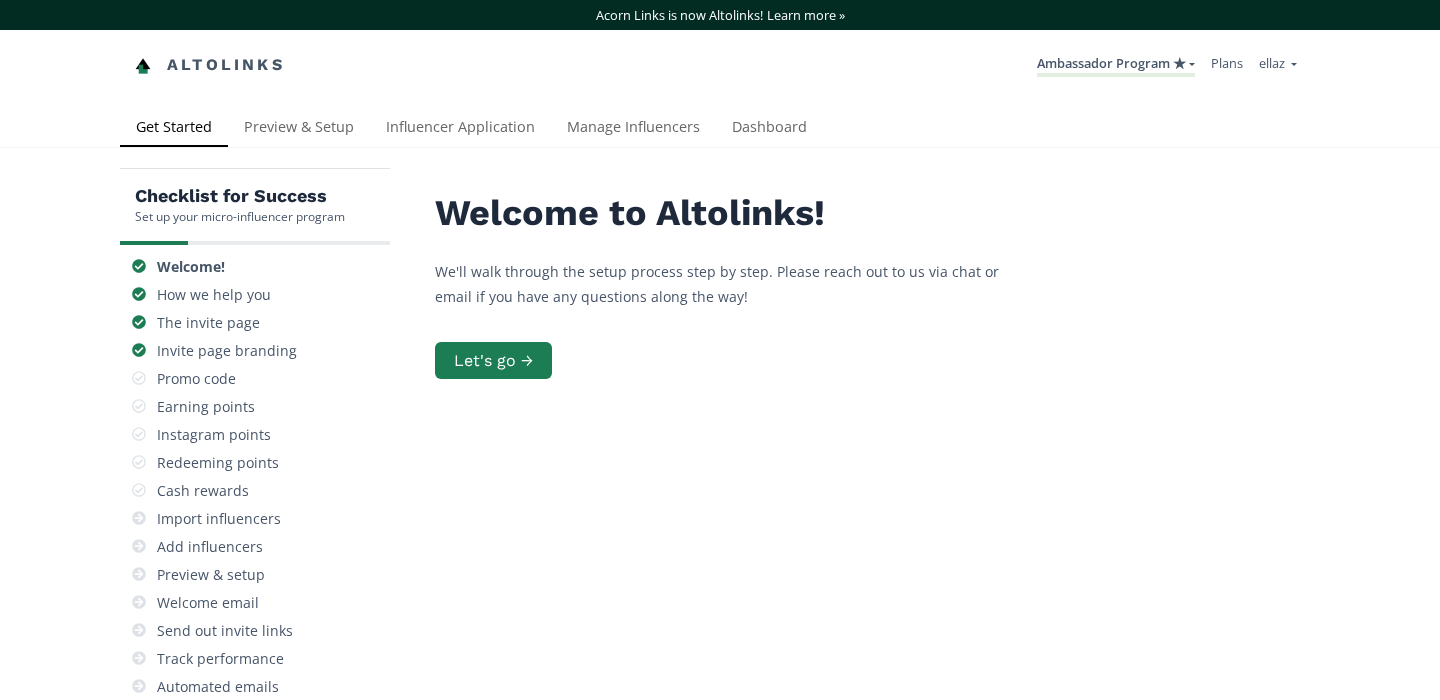 scroll, scrollTop: 0, scrollLeft: 0, axis: both 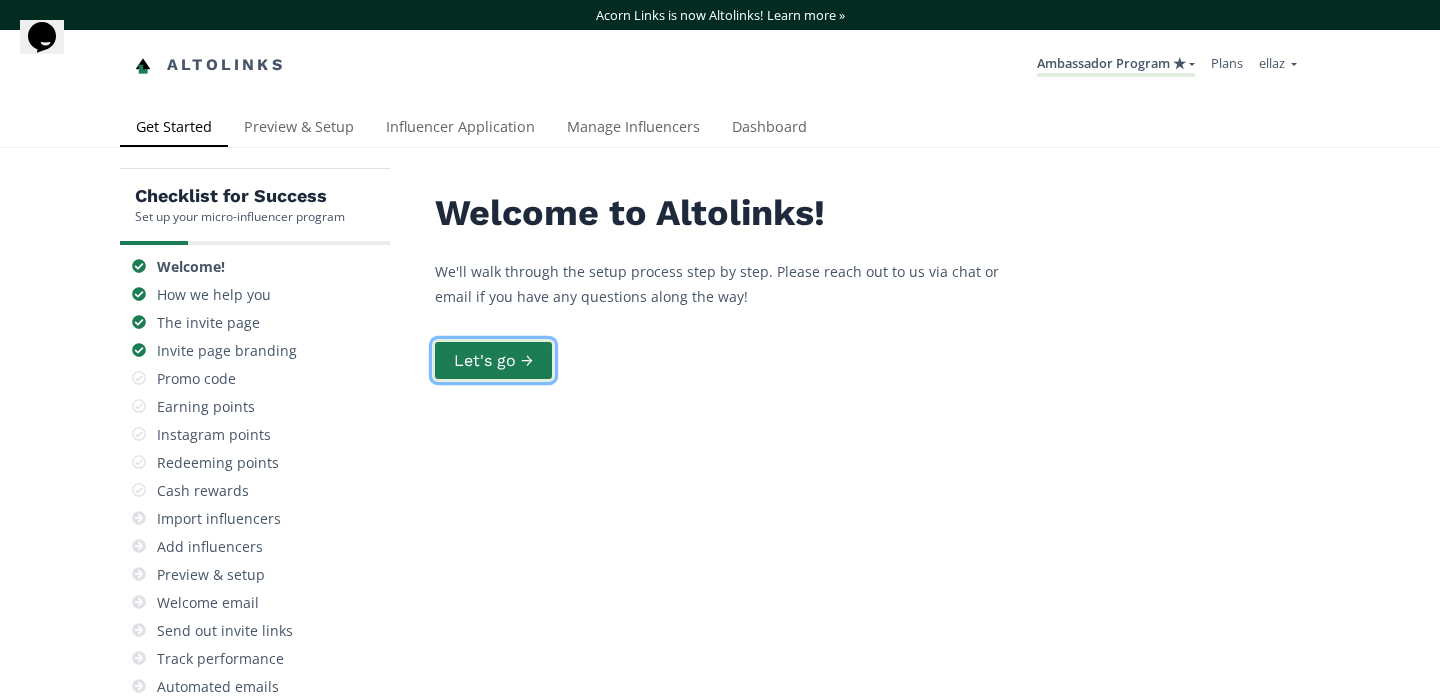 click on "Let's go →" at bounding box center [493, 360] 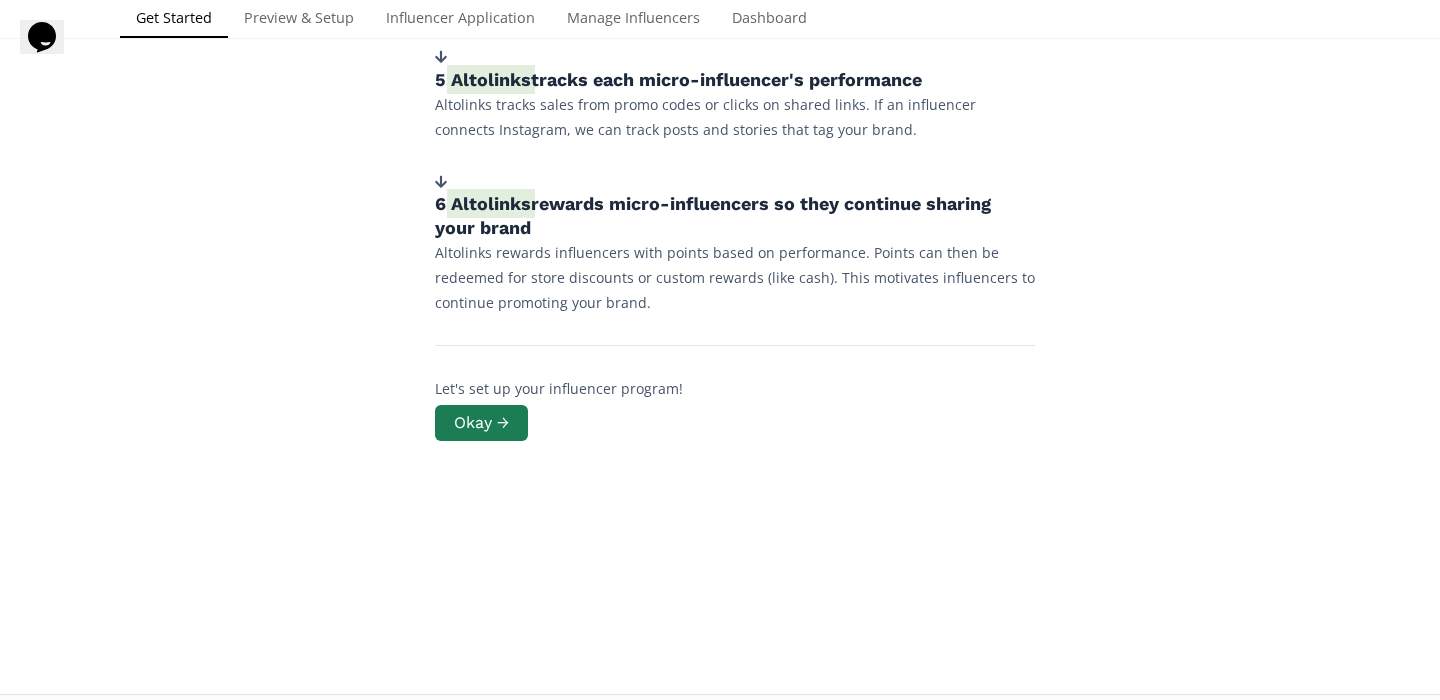 scroll, scrollTop: 742, scrollLeft: 0, axis: vertical 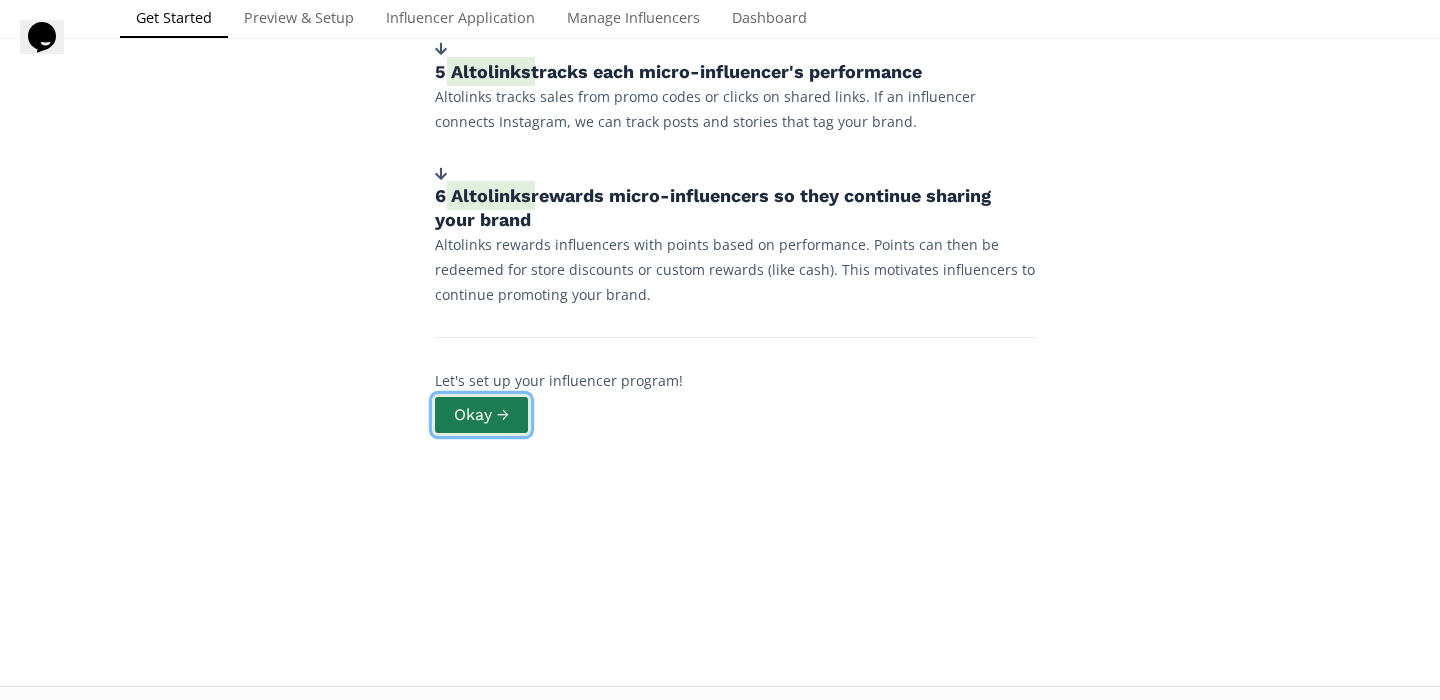 click on "Okay →" at bounding box center [481, 415] 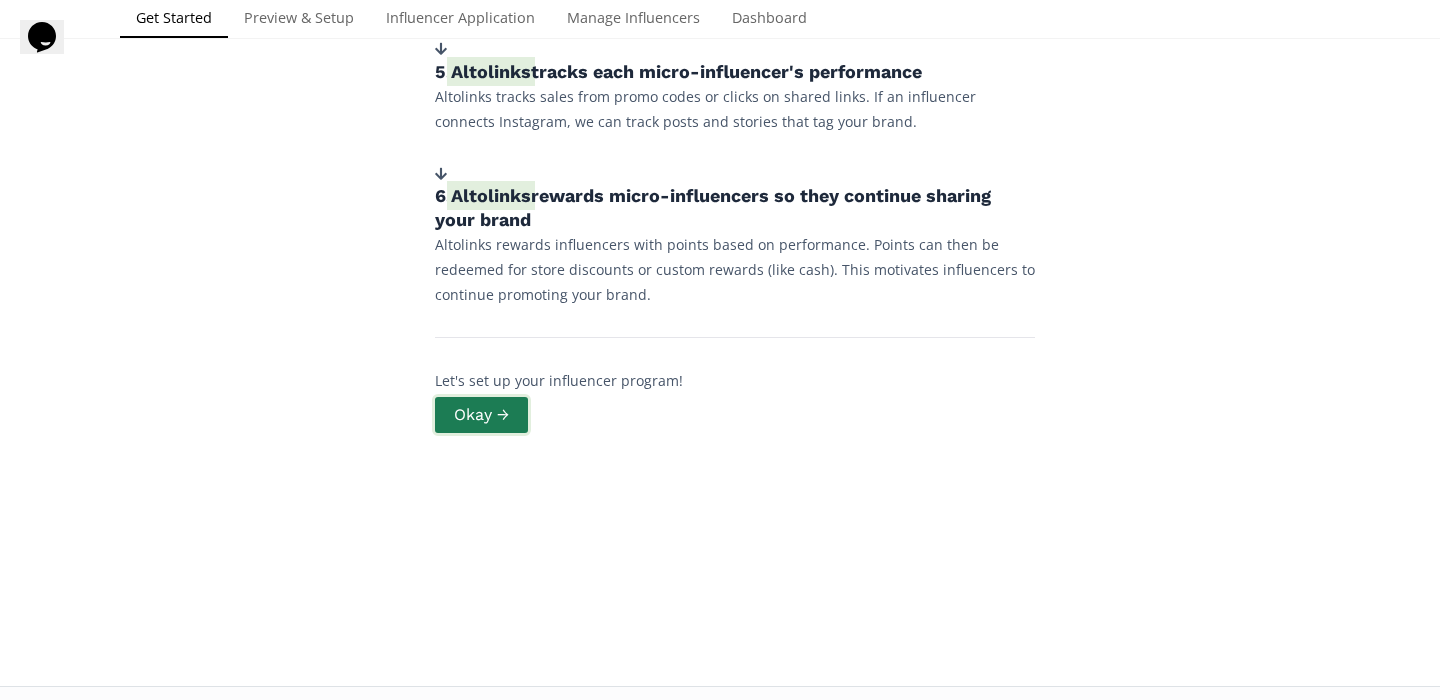 scroll, scrollTop: 0, scrollLeft: 0, axis: both 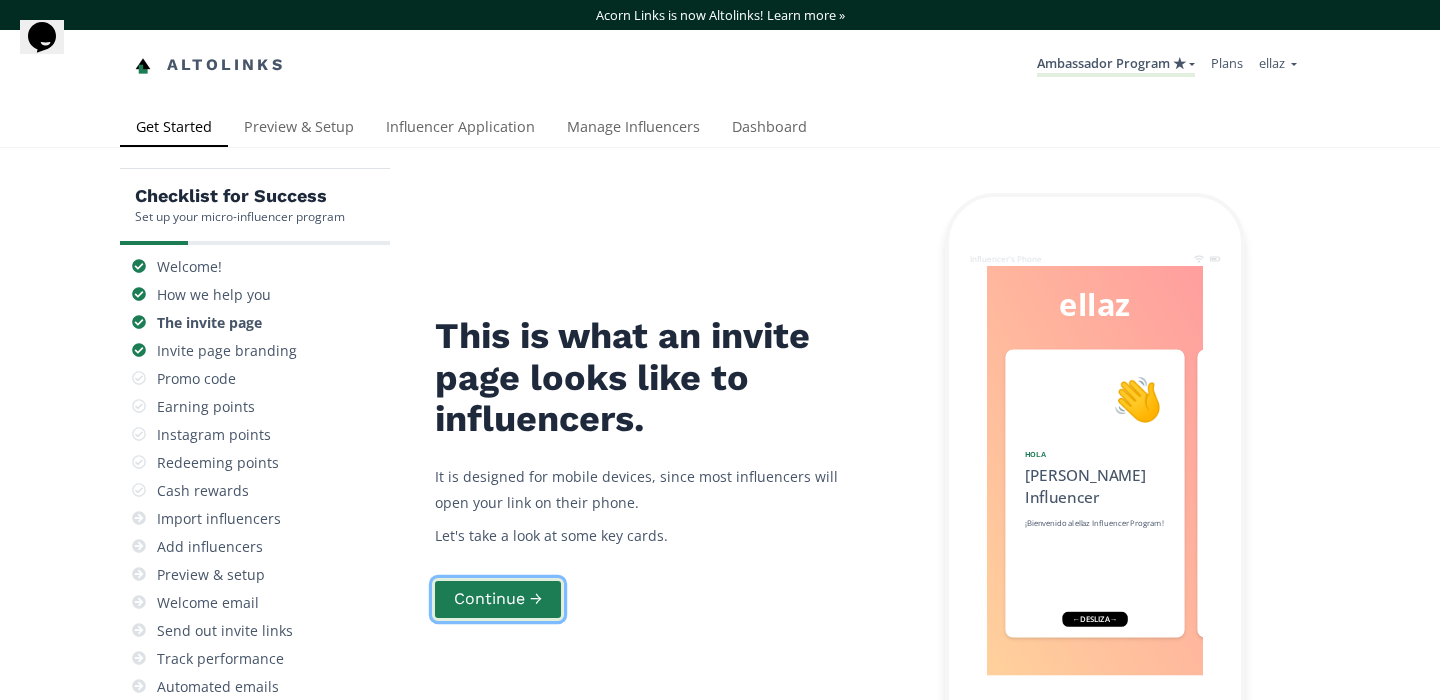 click on "Continue →" at bounding box center (498, 599) 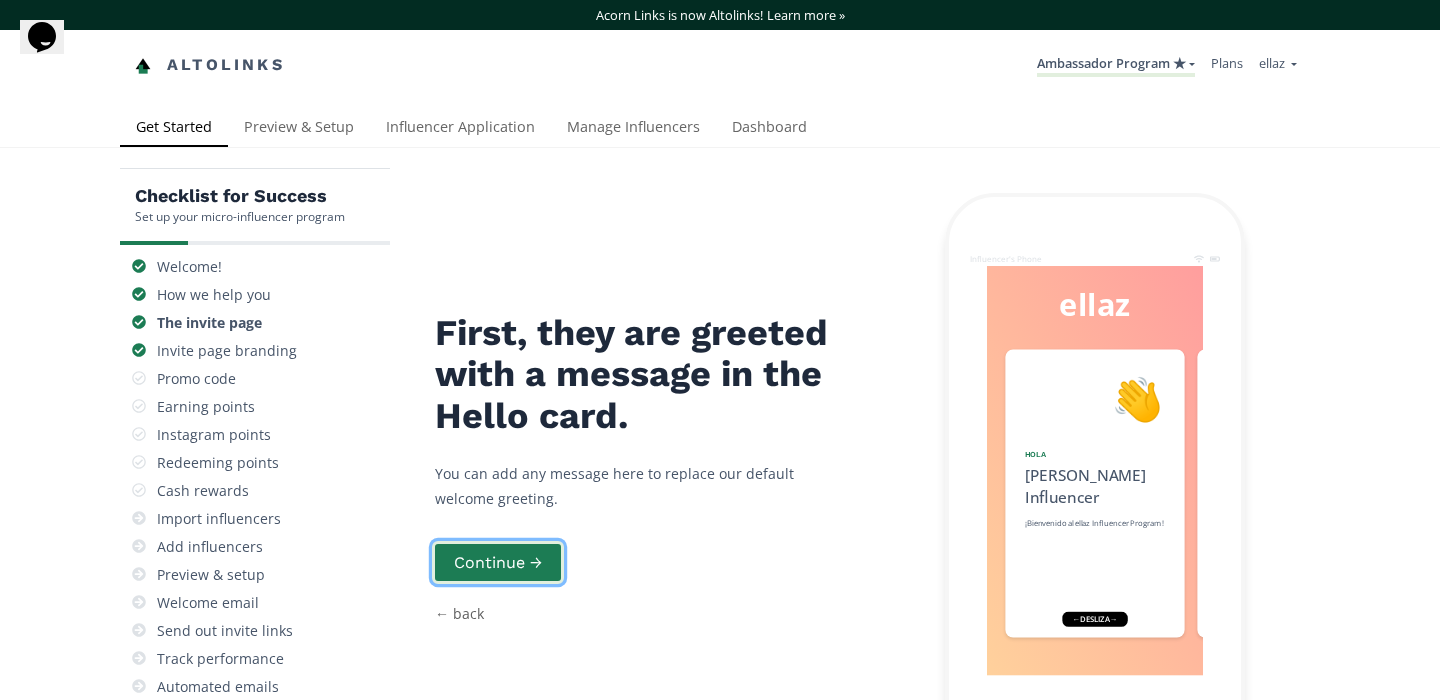 scroll, scrollTop: 93, scrollLeft: 0, axis: vertical 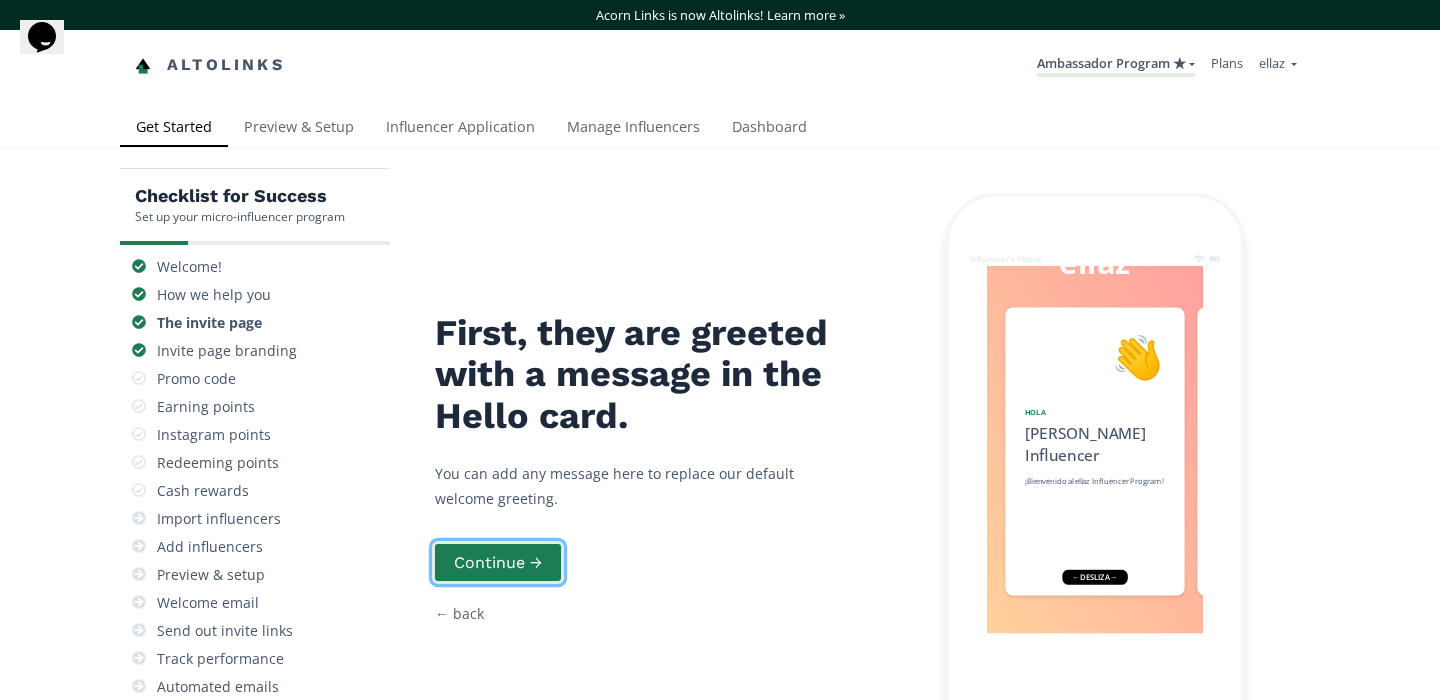 click on "Continue →" at bounding box center [498, 562] 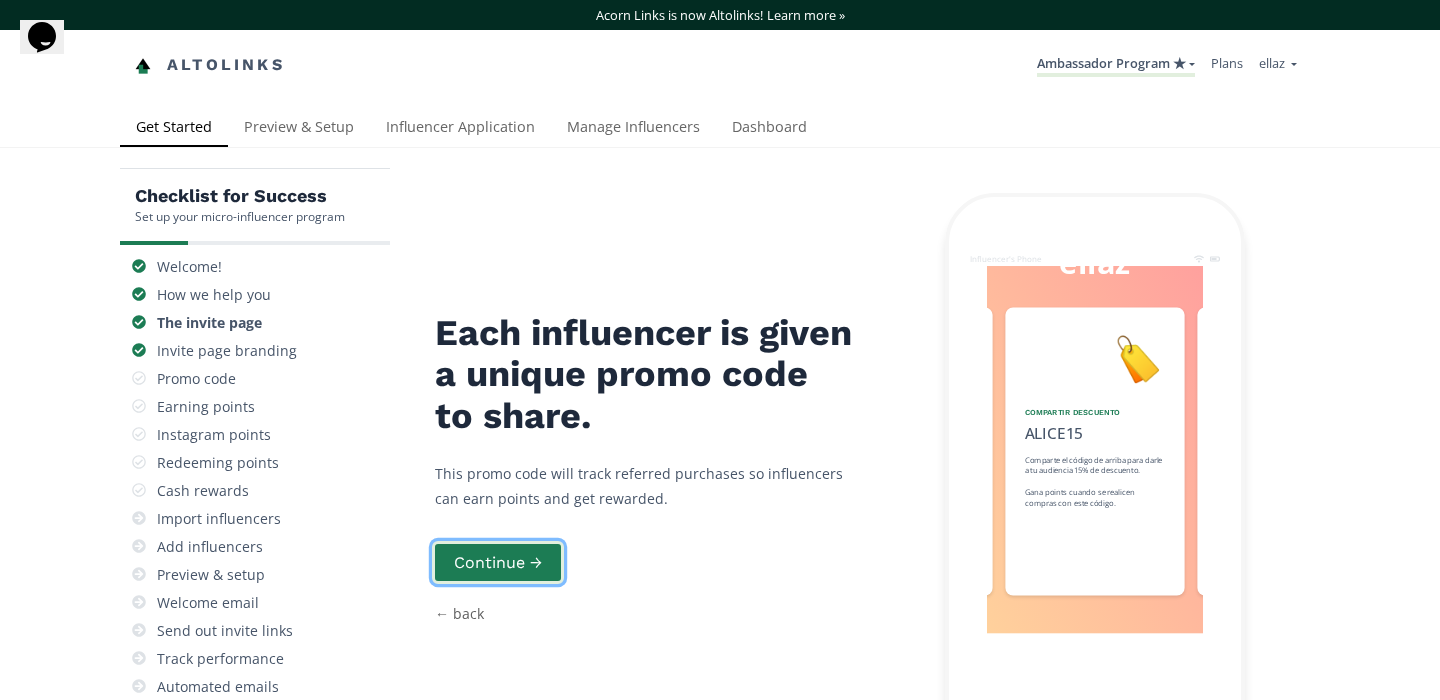 click on "Continue →" at bounding box center (498, 562) 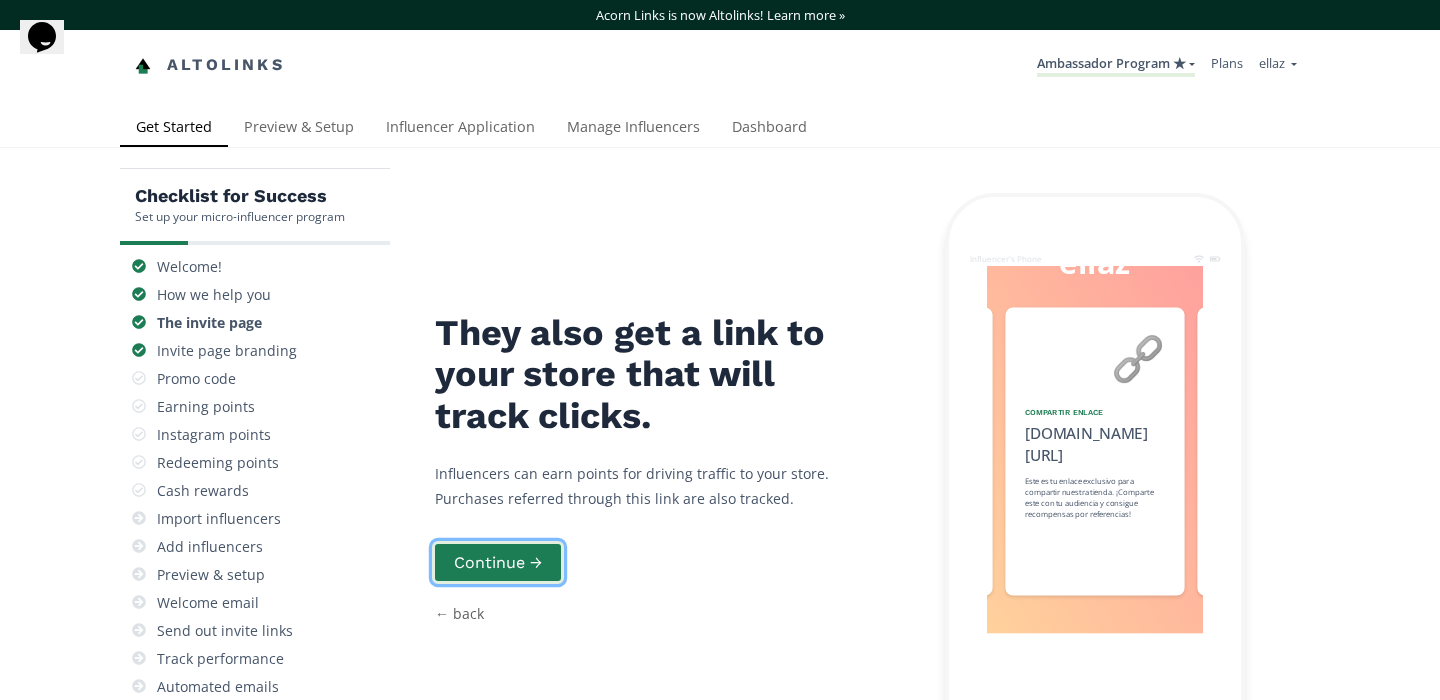 click on "Continue →" at bounding box center [498, 562] 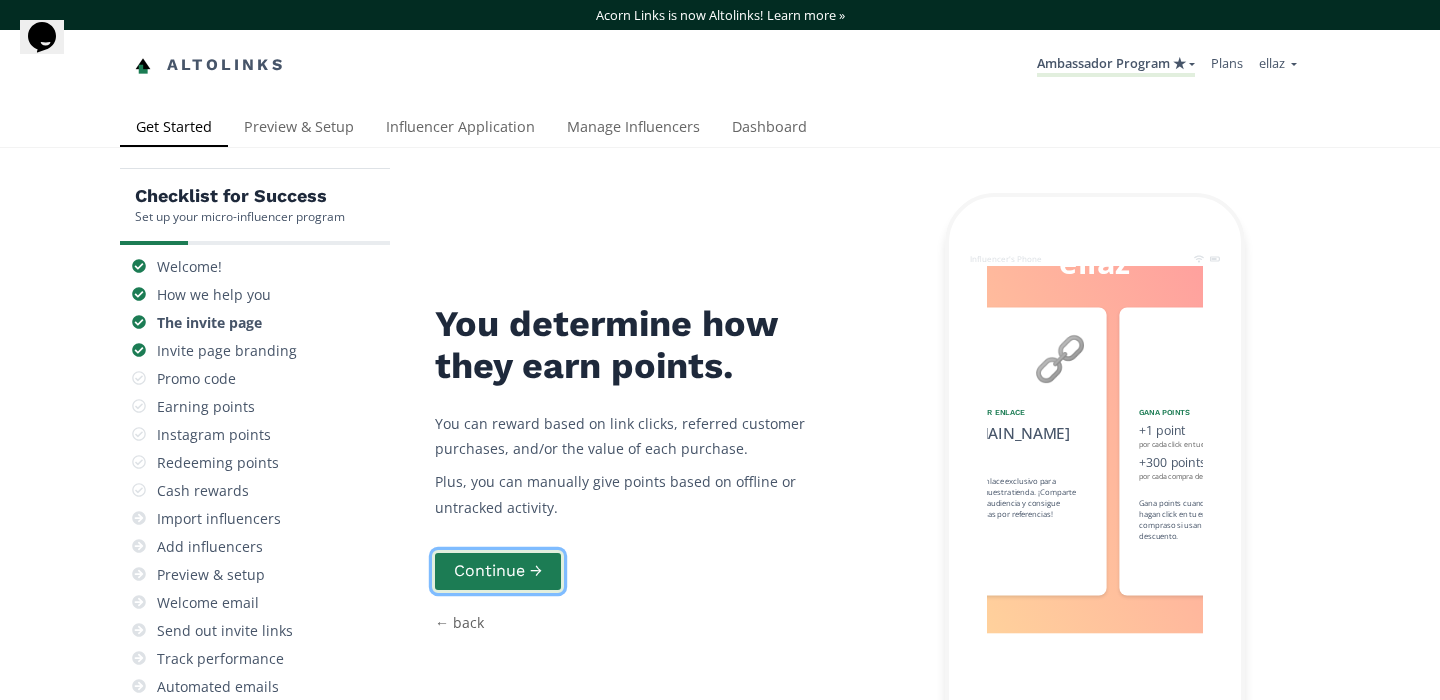 click on "Continue →" at bounding box center [498, 571] 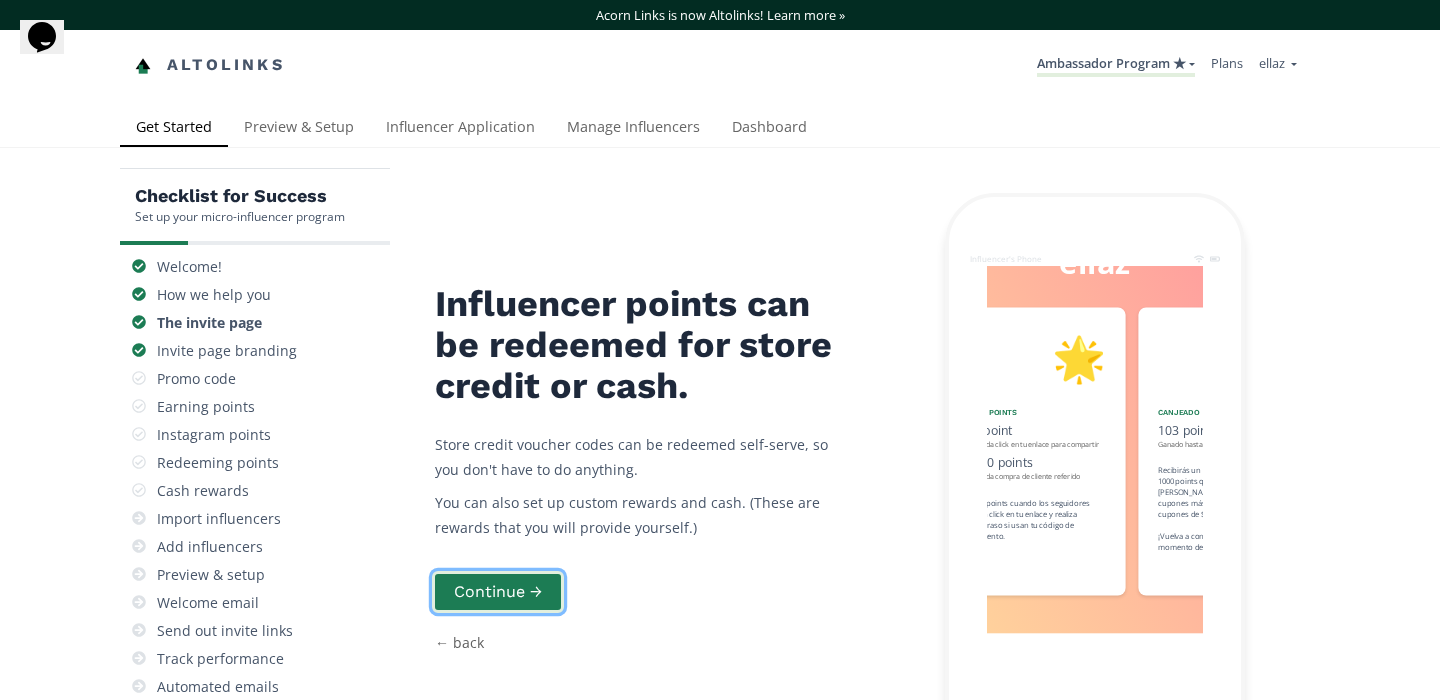scroll, scrollTop: 0, scrollLeft: 1200, axis: horizontal 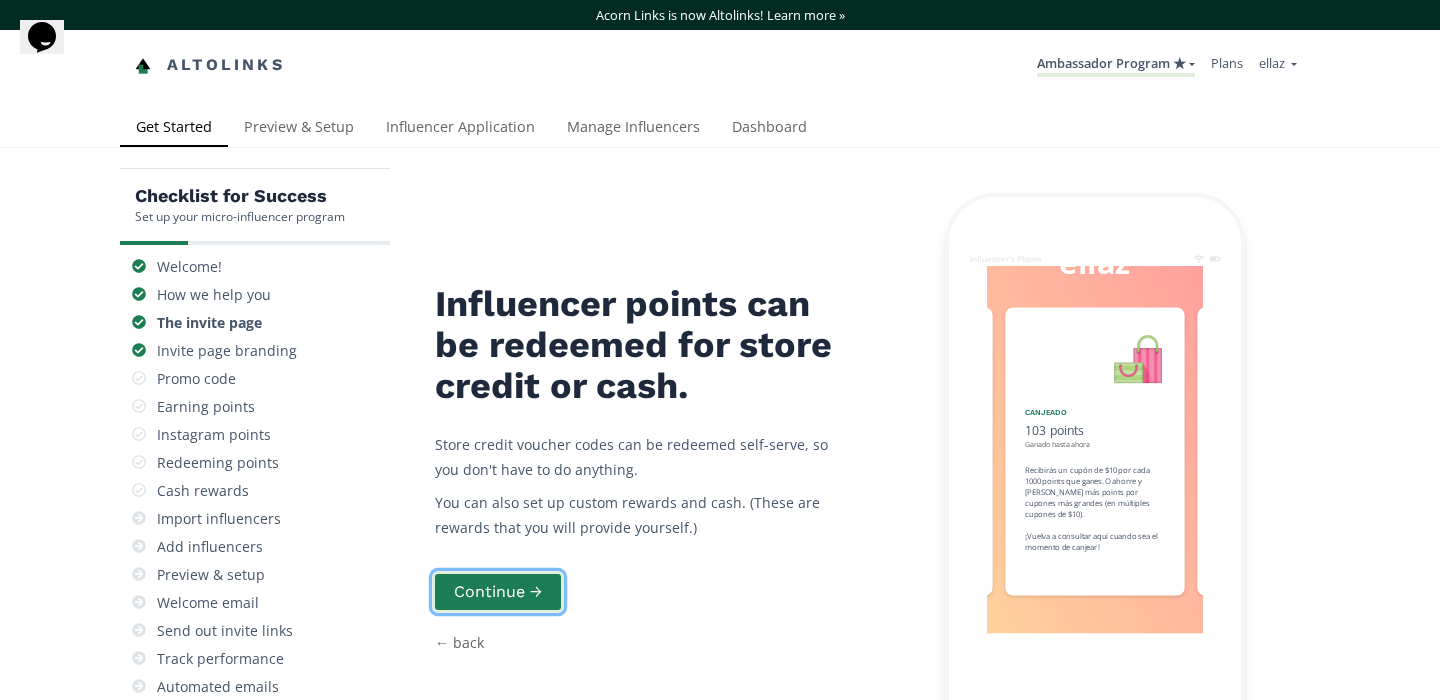 click on "Continue →" at bounding box center [498, 592] 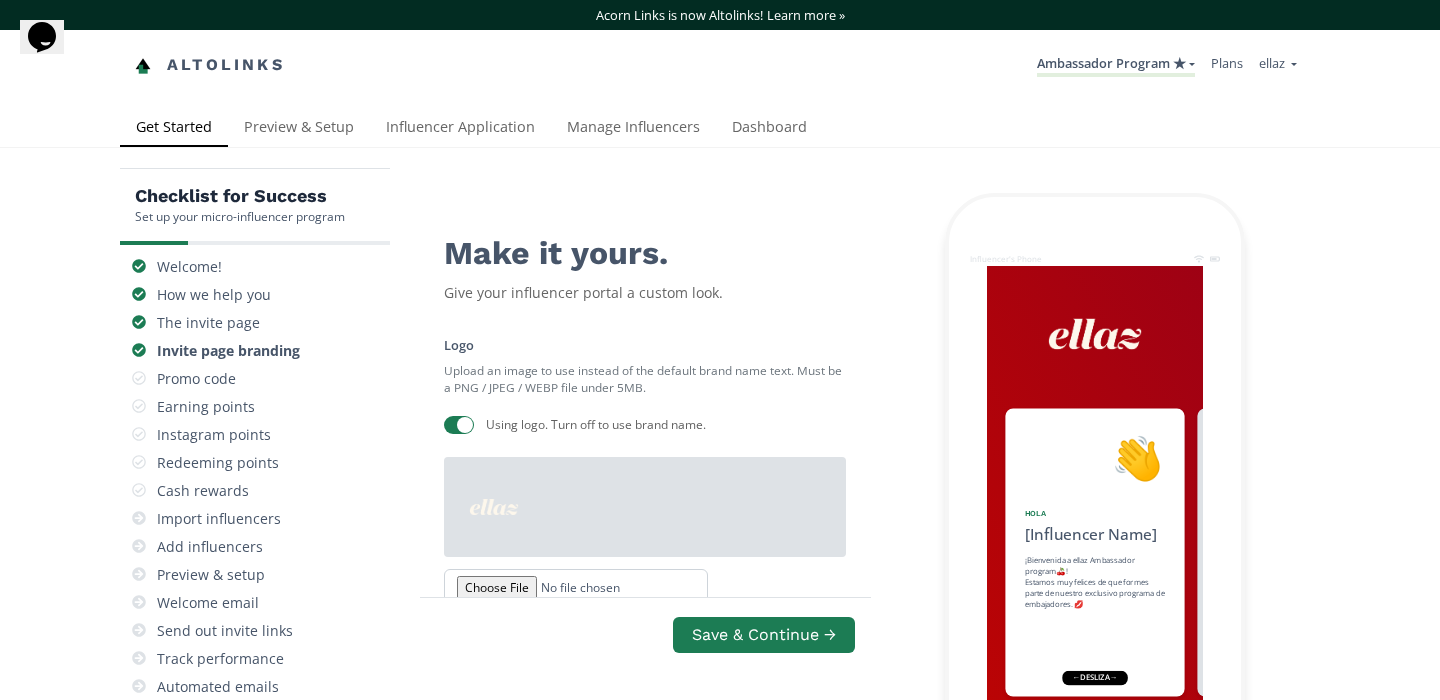 scroll, scrollTop: 0, scrollLeft: 0, axis: both 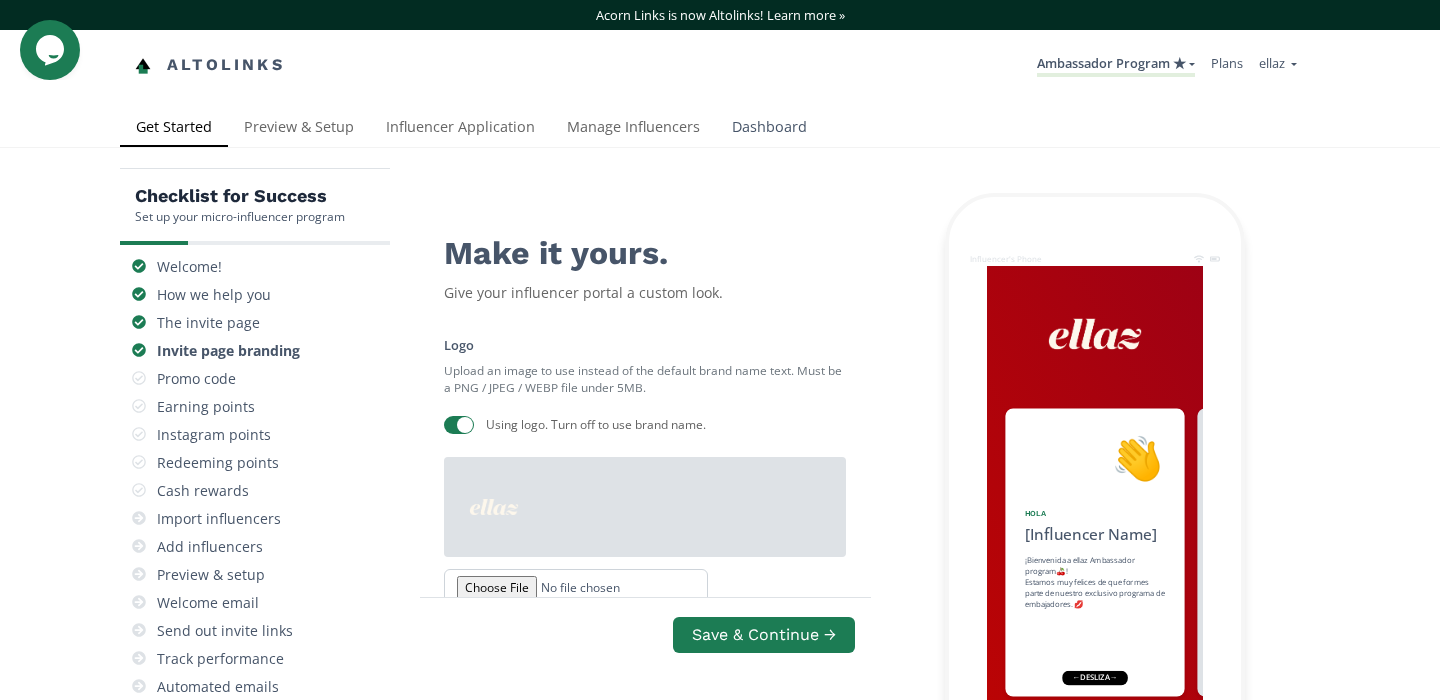 click on "Dashboard" at bounding box center (769, 129) 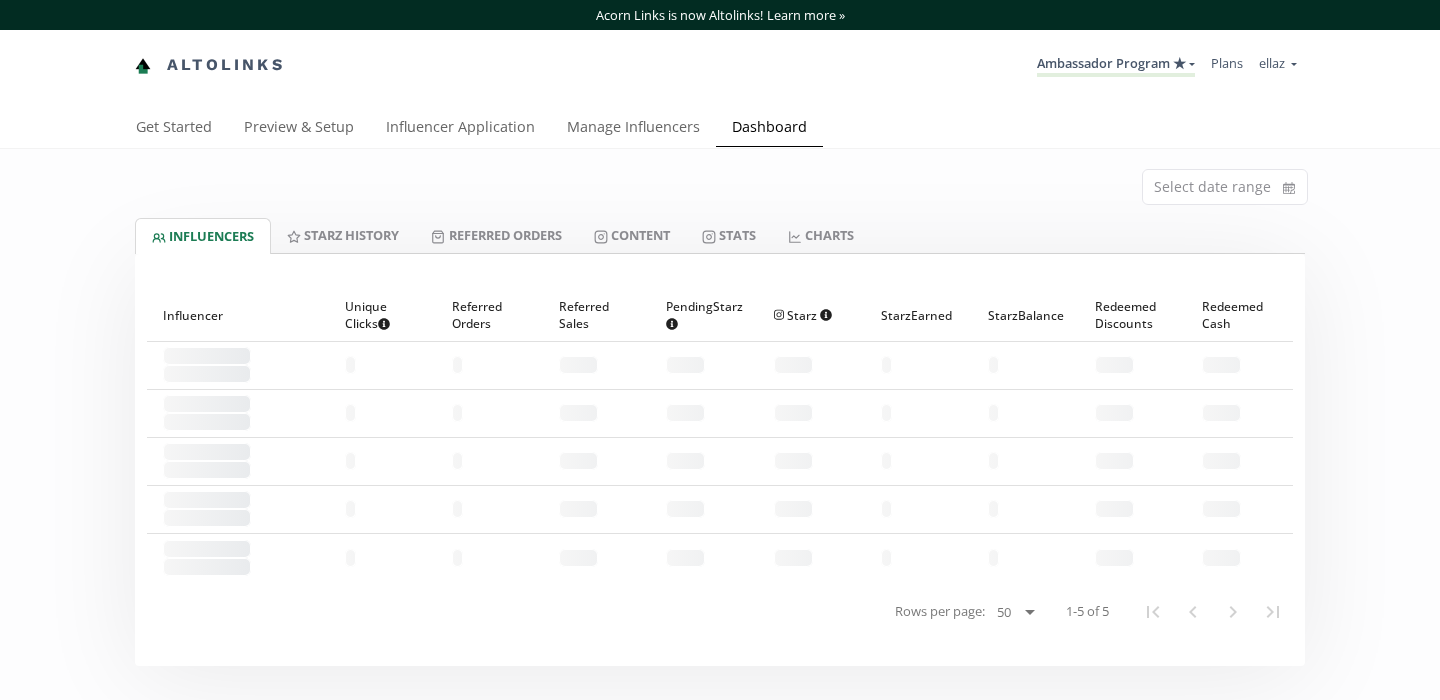 scroll, scrollTop: 0, scrollLeft: 0, axis: both 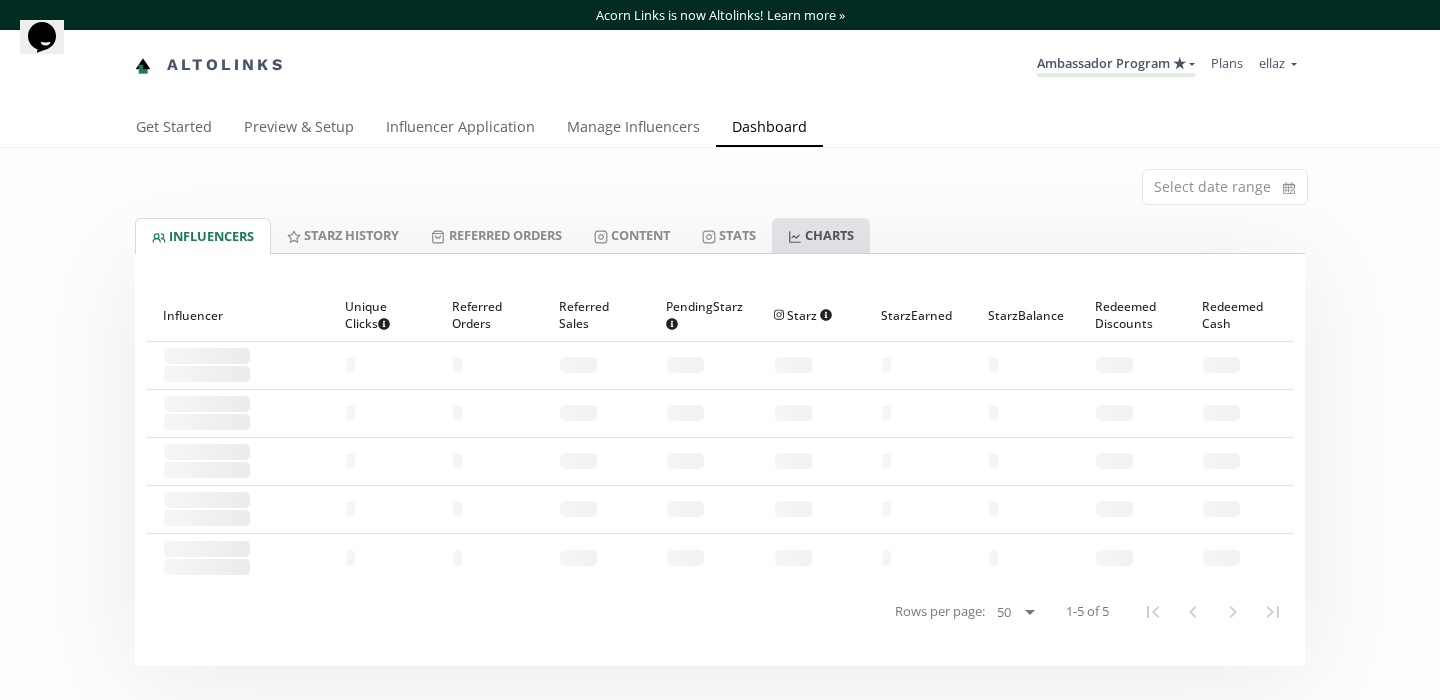 click on "CHARTS" at bounding box center (821, 235) 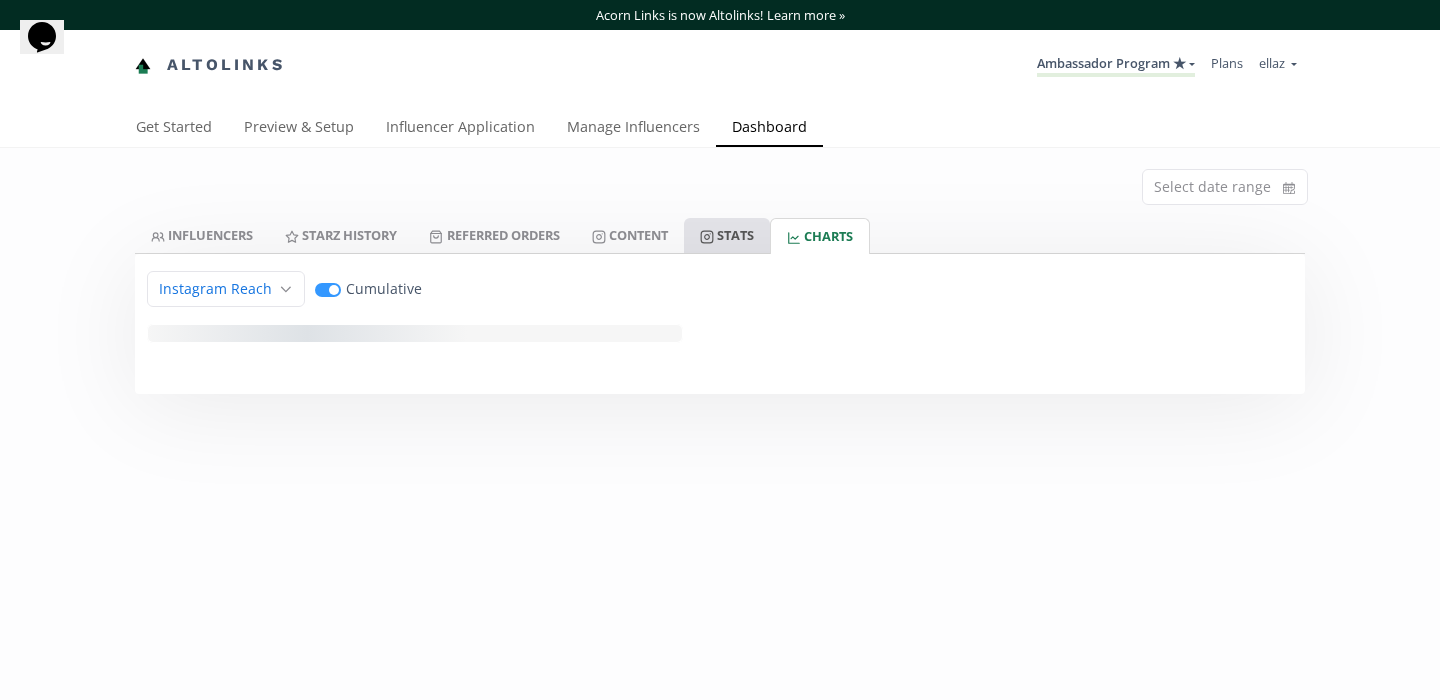 click 